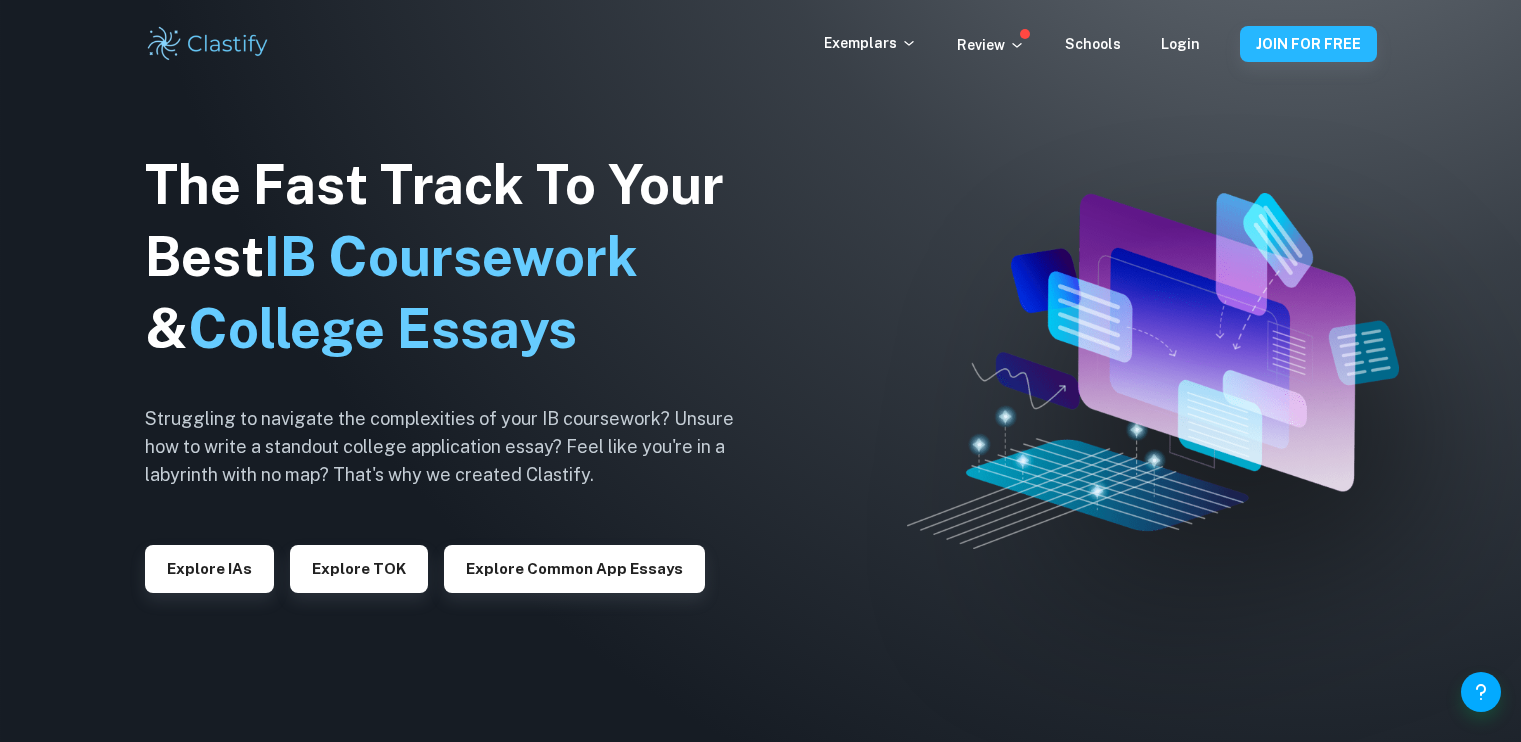 scroll, scrollTop: 0, scrollLeft: 0, axis: both 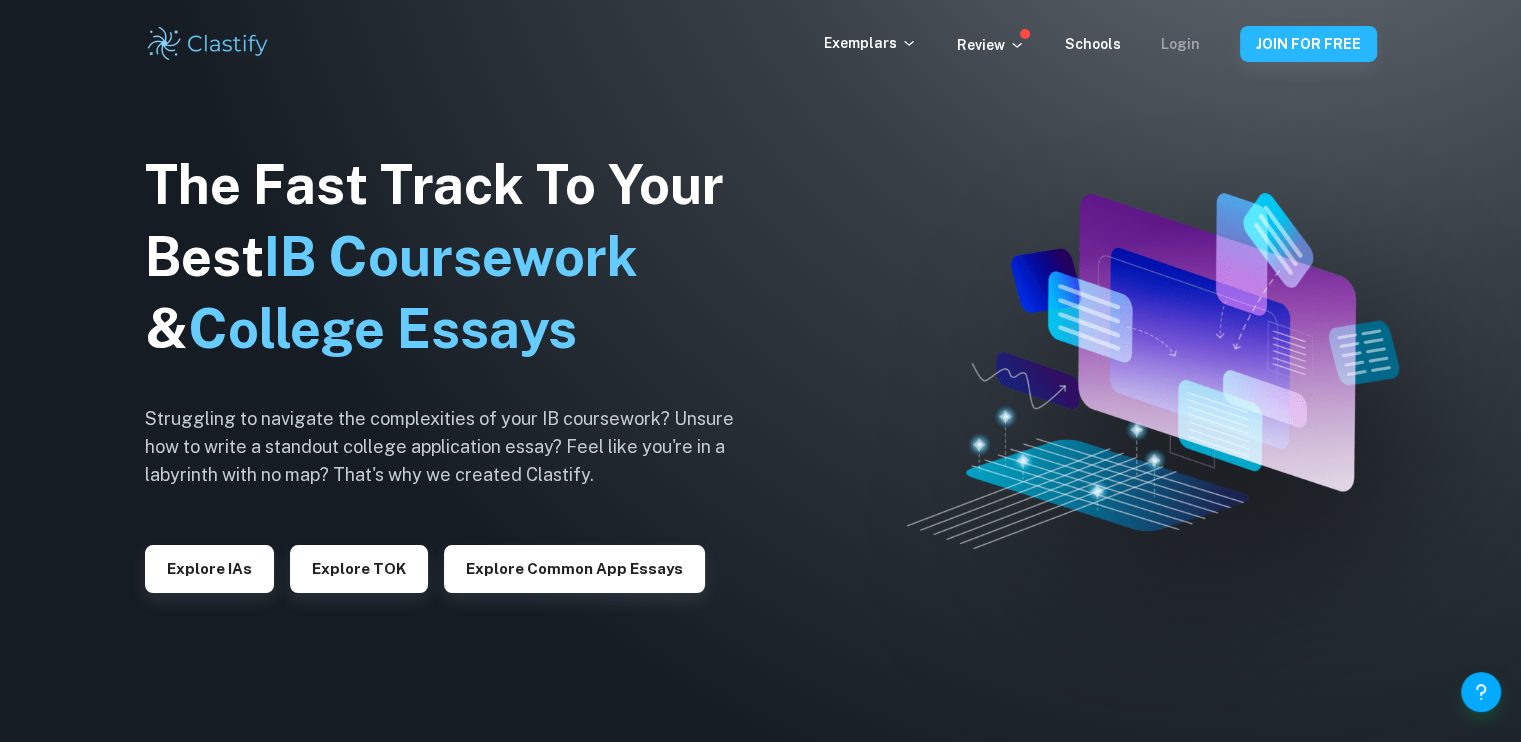click on "Login" at bounding box center [1180, 44] 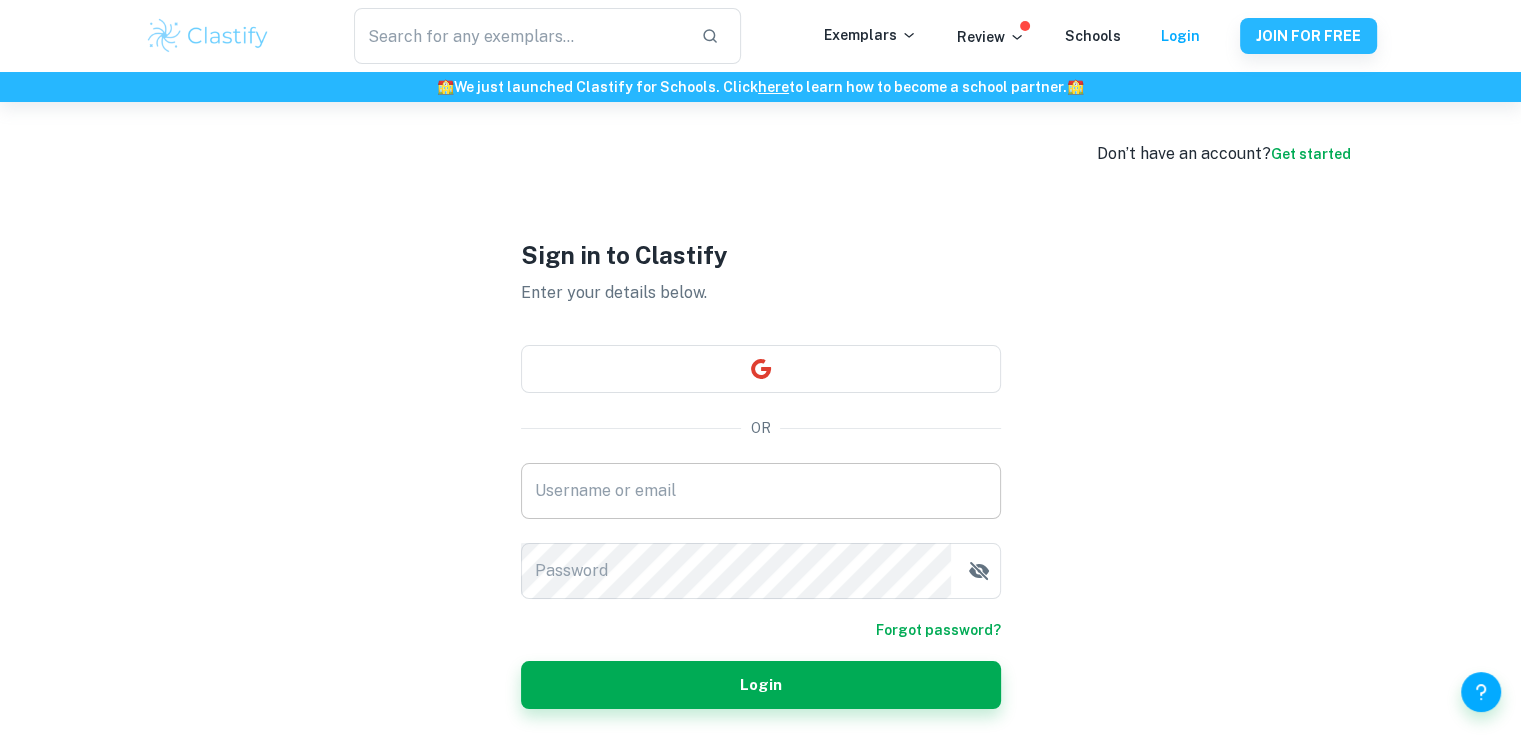 click on "Username or email" at bounding box center [761, 491] 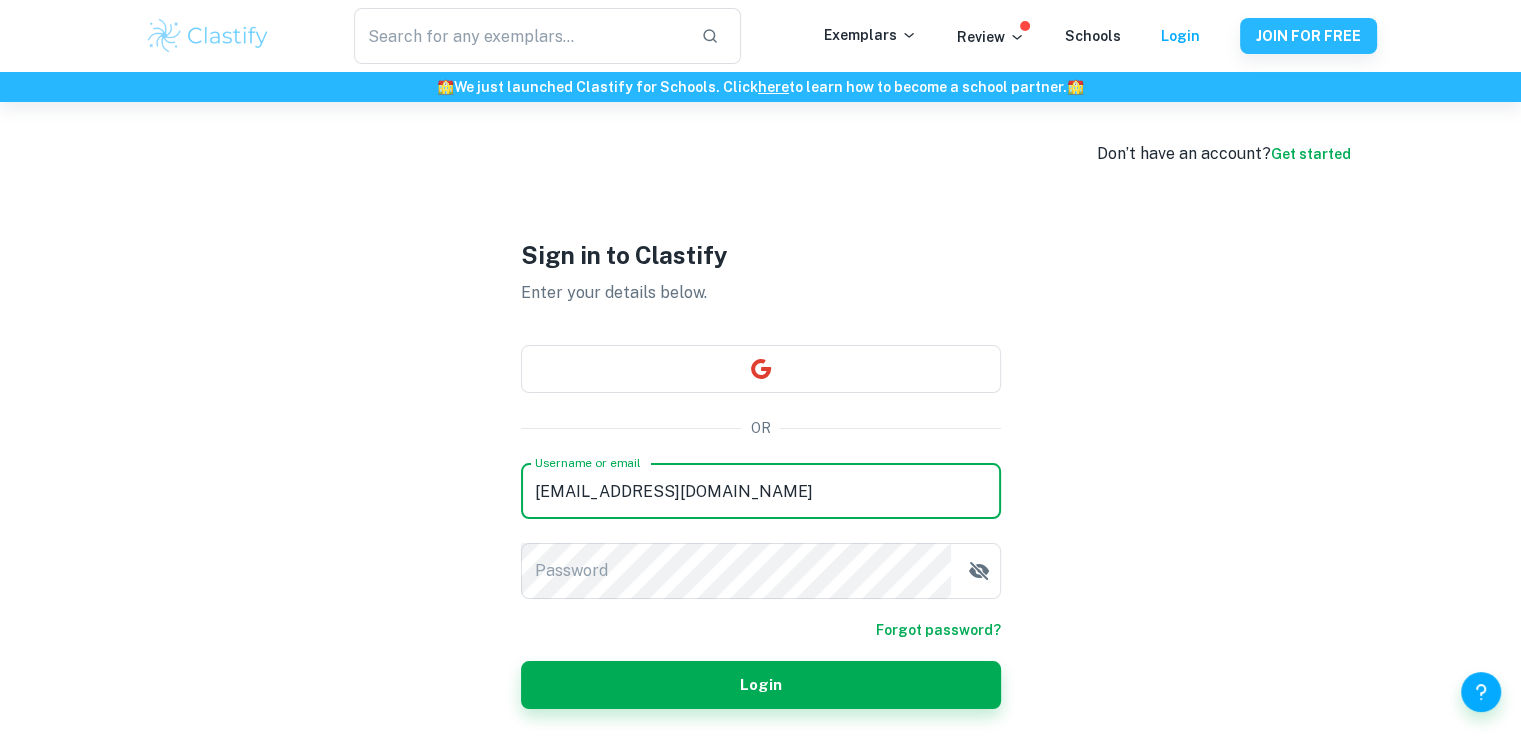 type on "[EMAIL_ADDRESS][DOMAIN_NAME]" 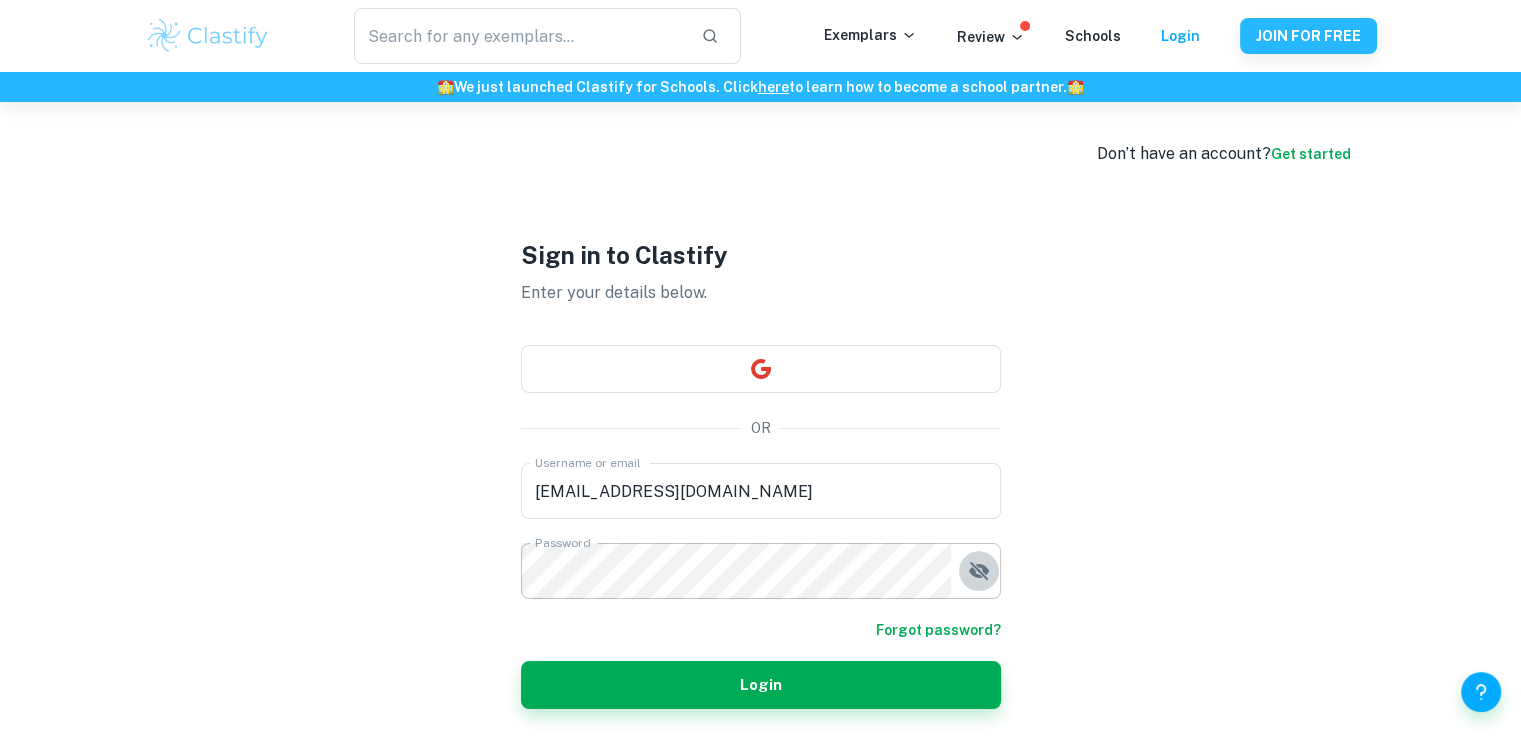click 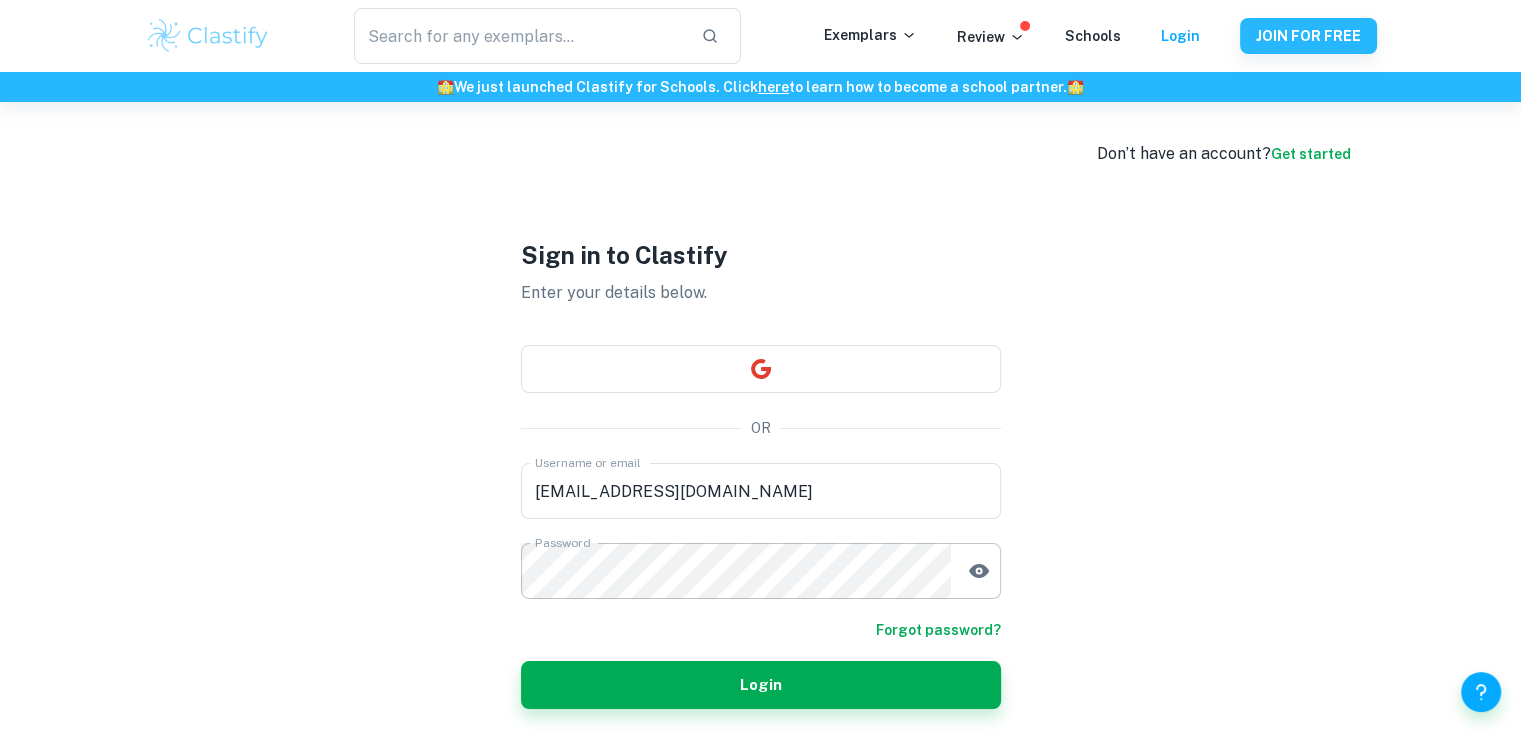 click 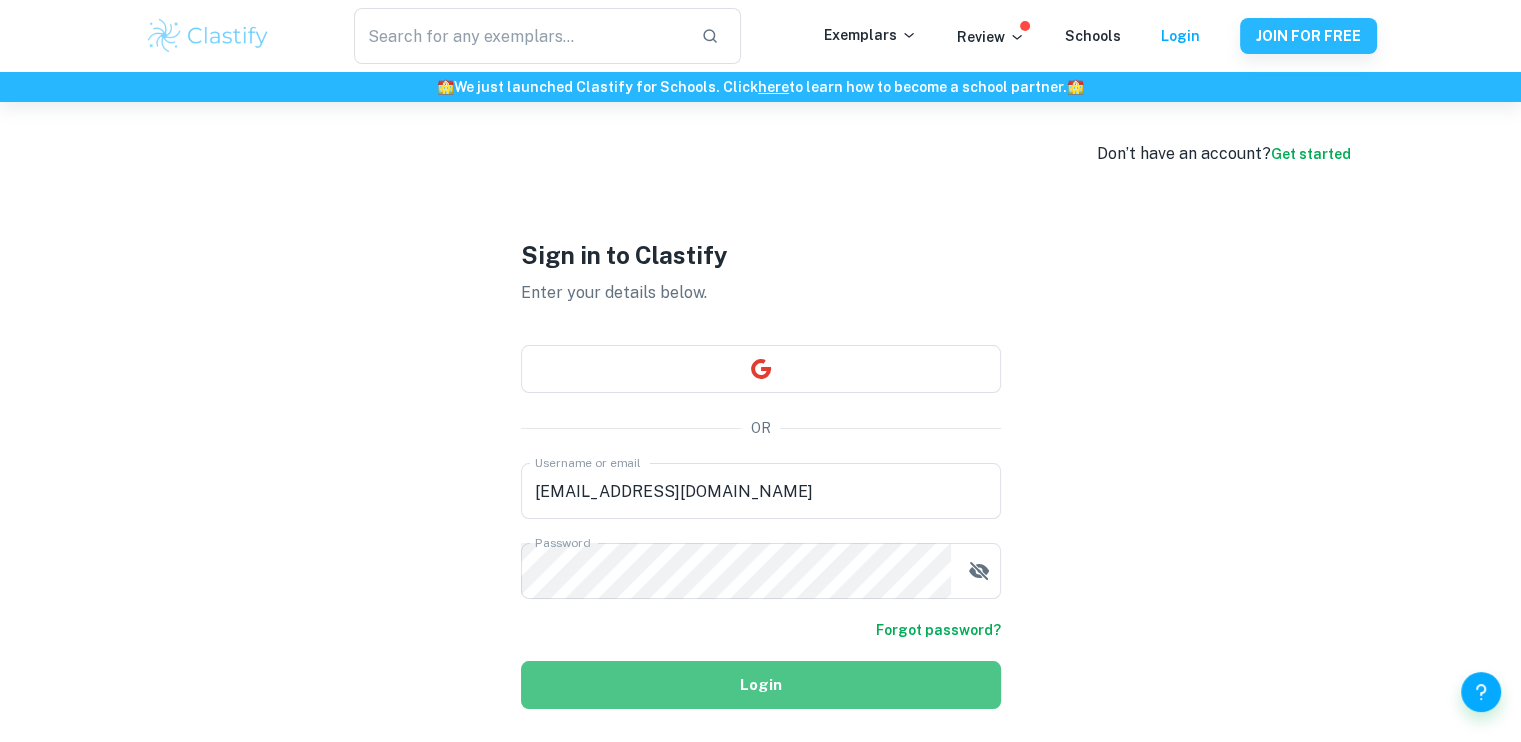 click on "Login" at bounding box center (761, 685) 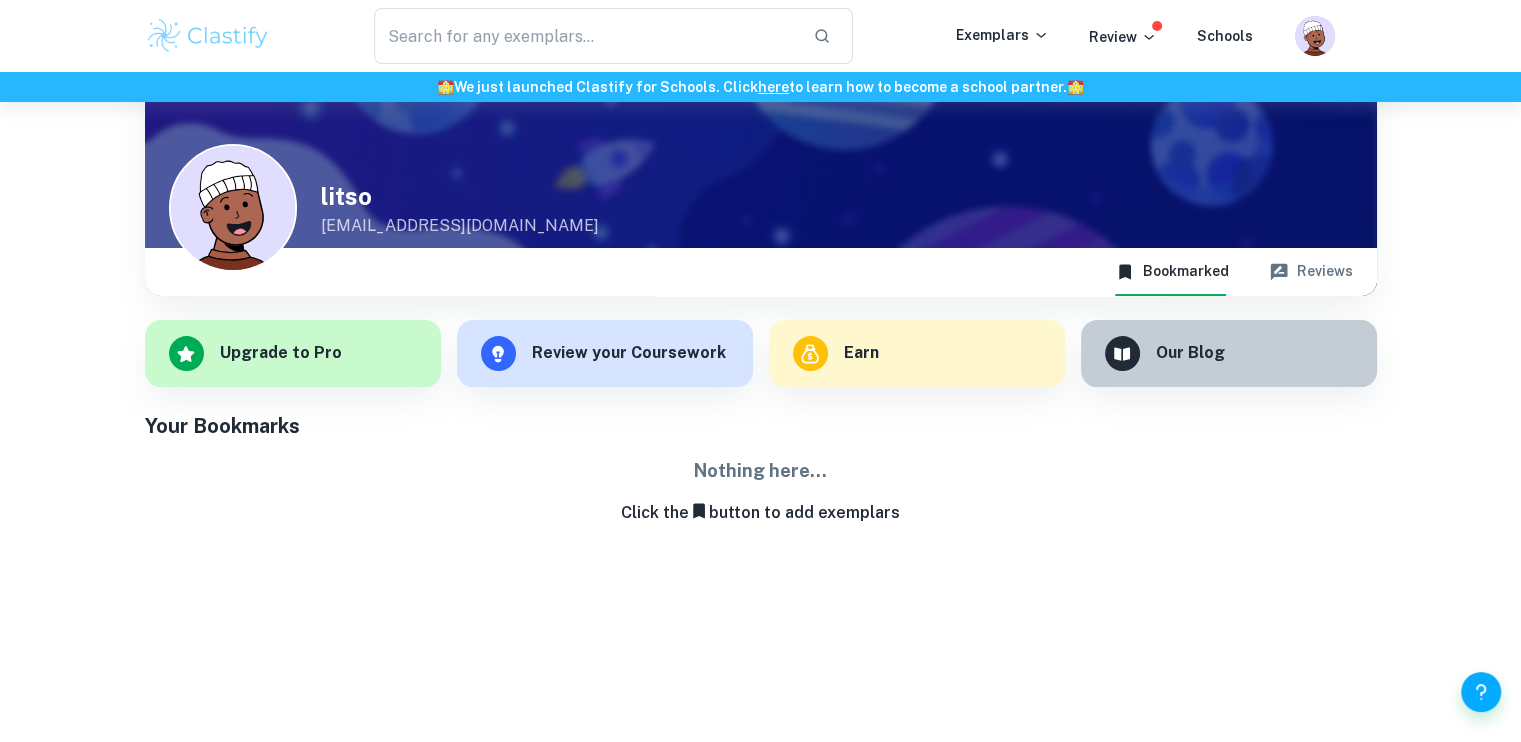 scroll, scrollTop: 0, scrollLeft: 0, axis: both 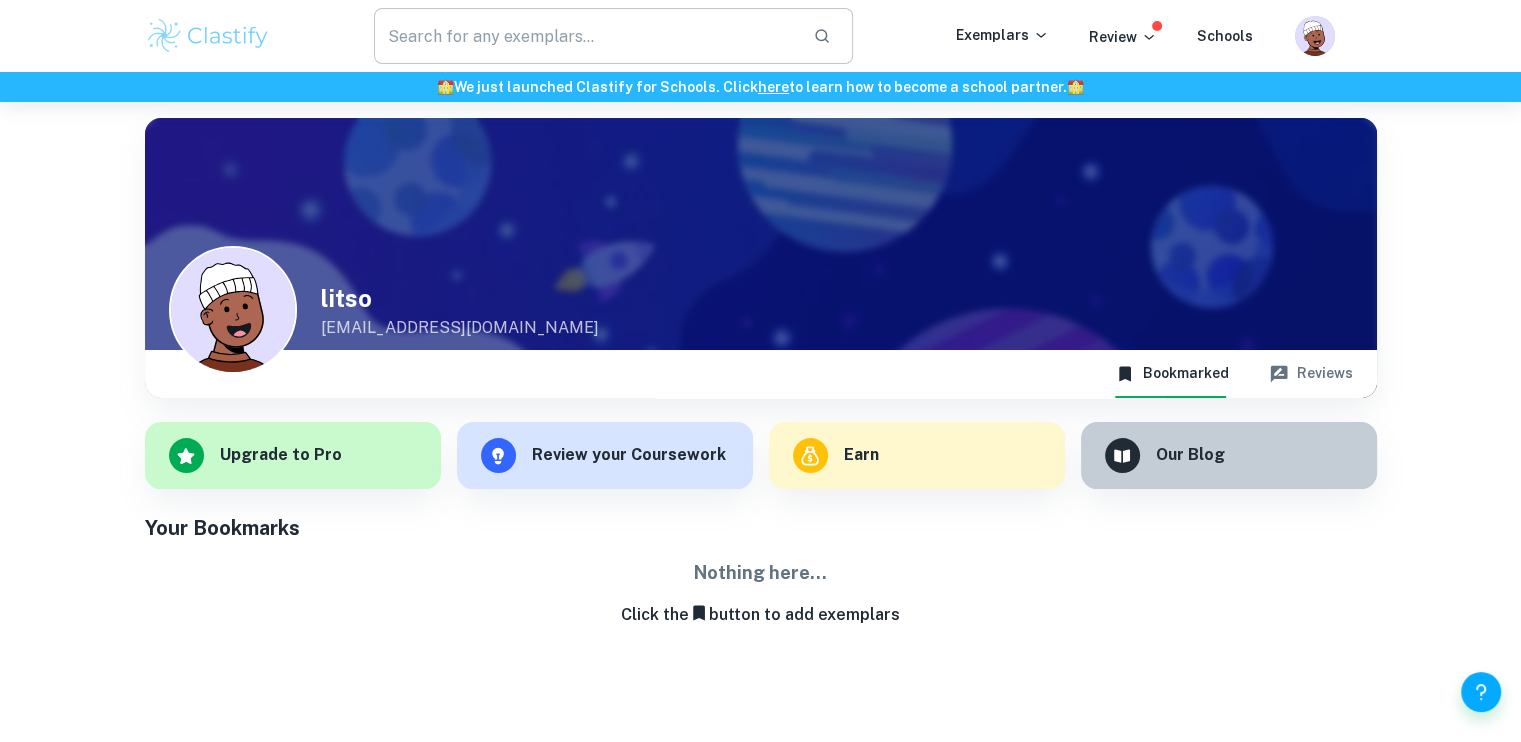 click at bounding box center (585, 36) 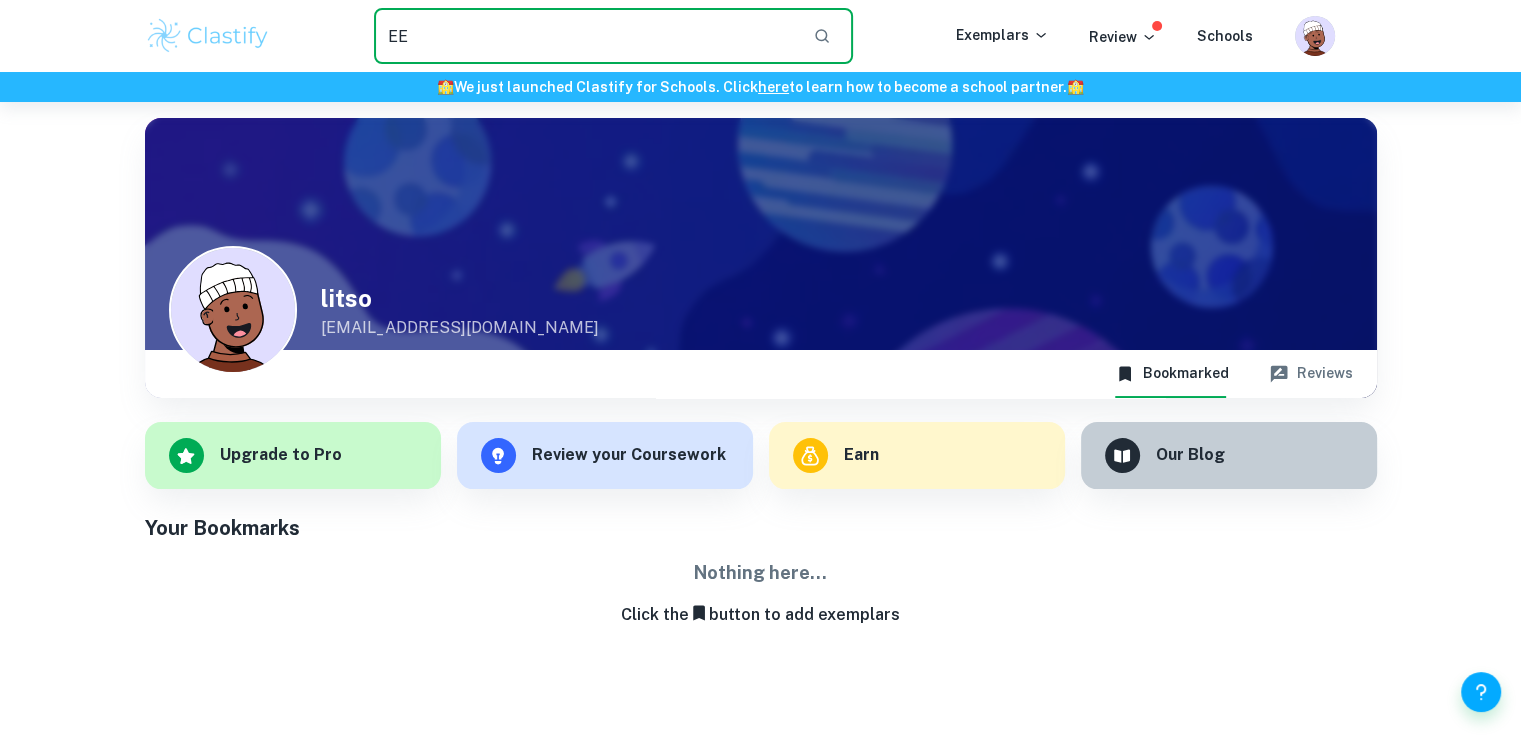 type on "E" 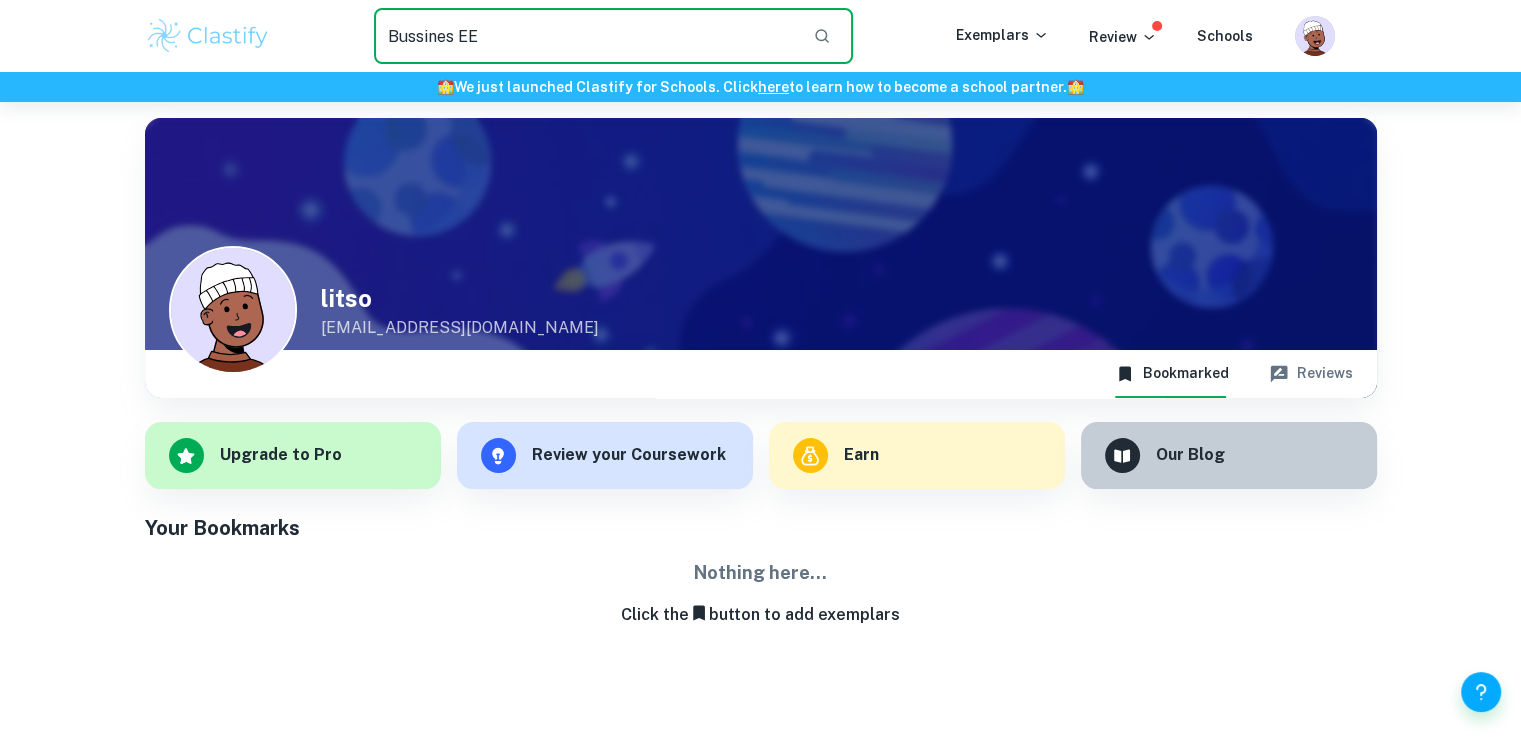 type on "Bussines EE" 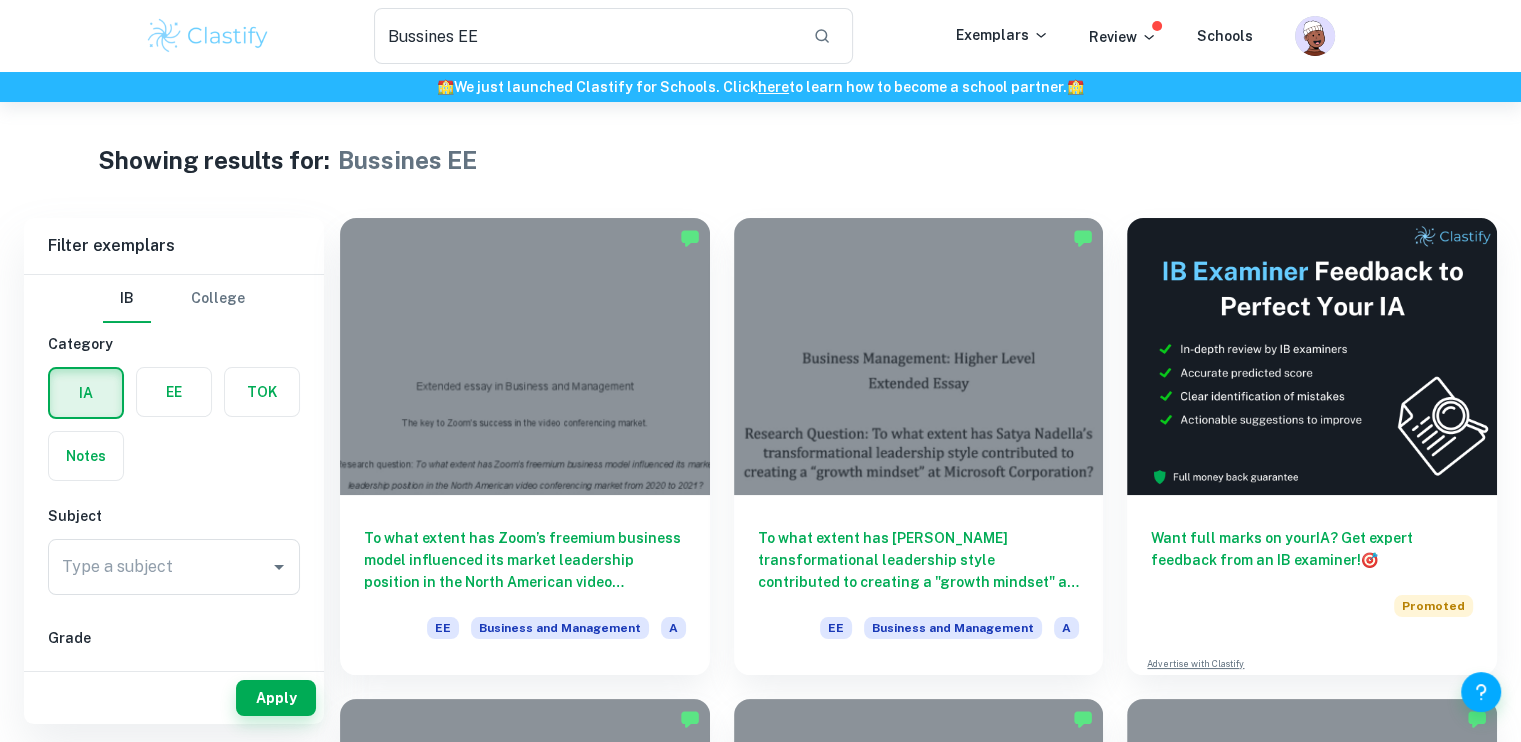 click at bounding box center (174, 392) 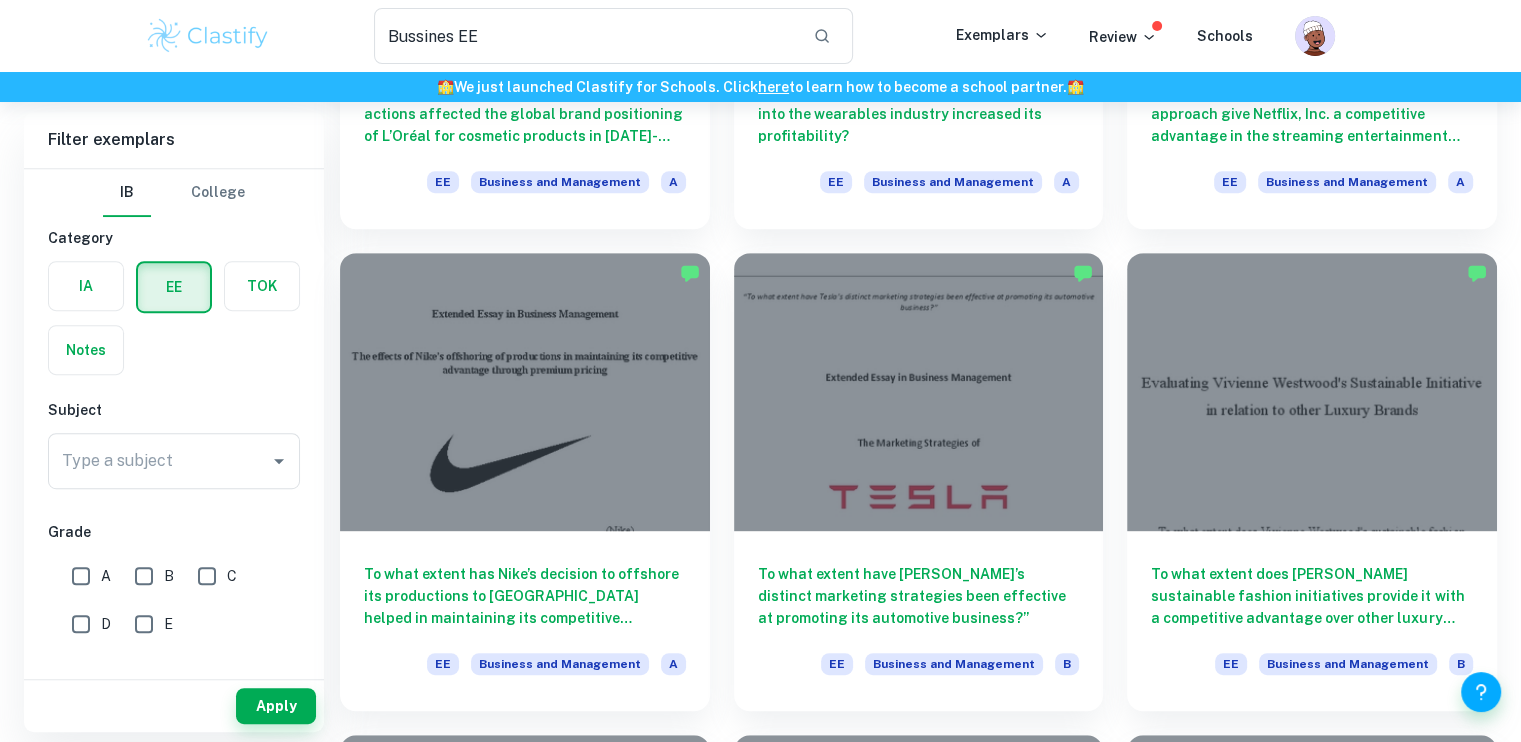 scroll, scrollTop: 923, scrollLeft: 0, axis: vertical 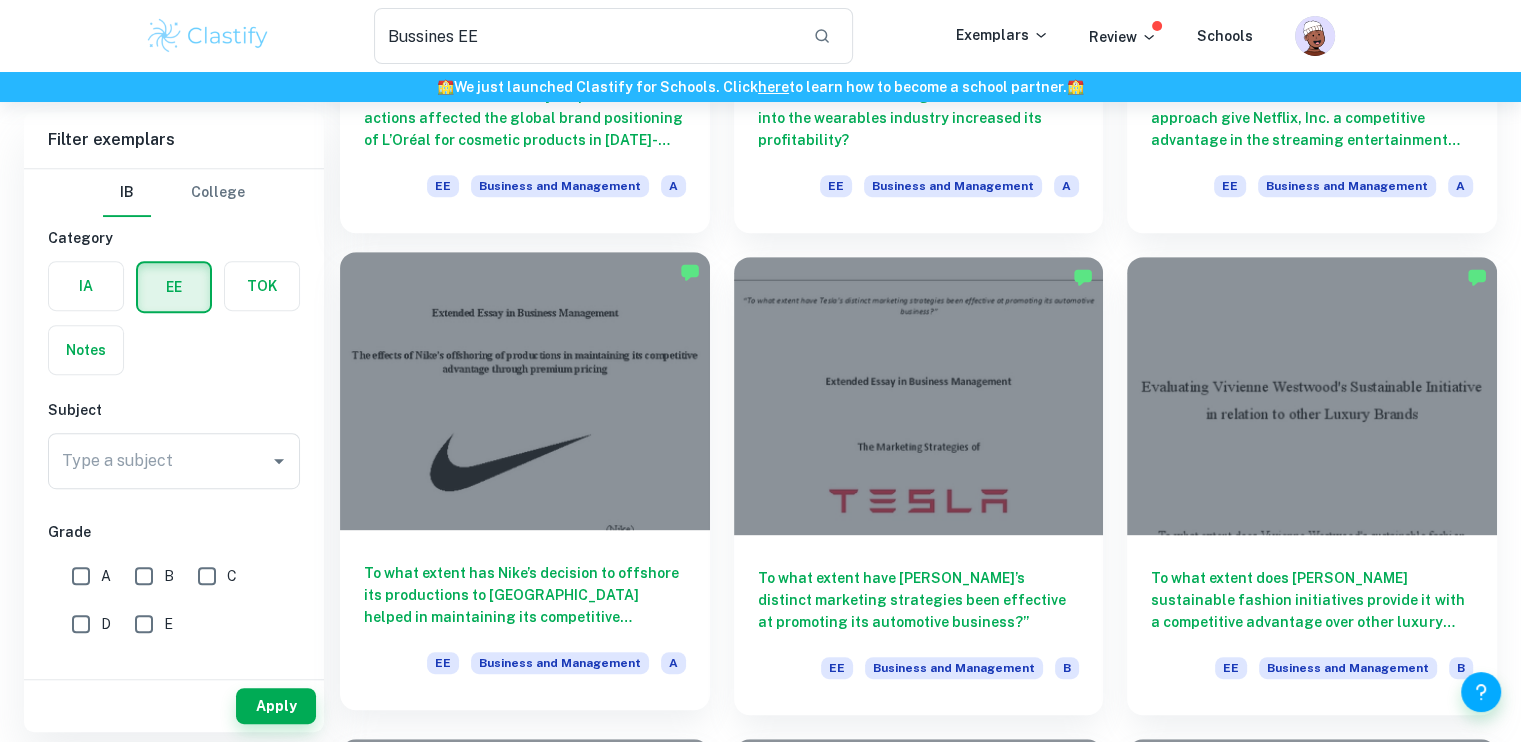 click at bounding box center (525, 390) 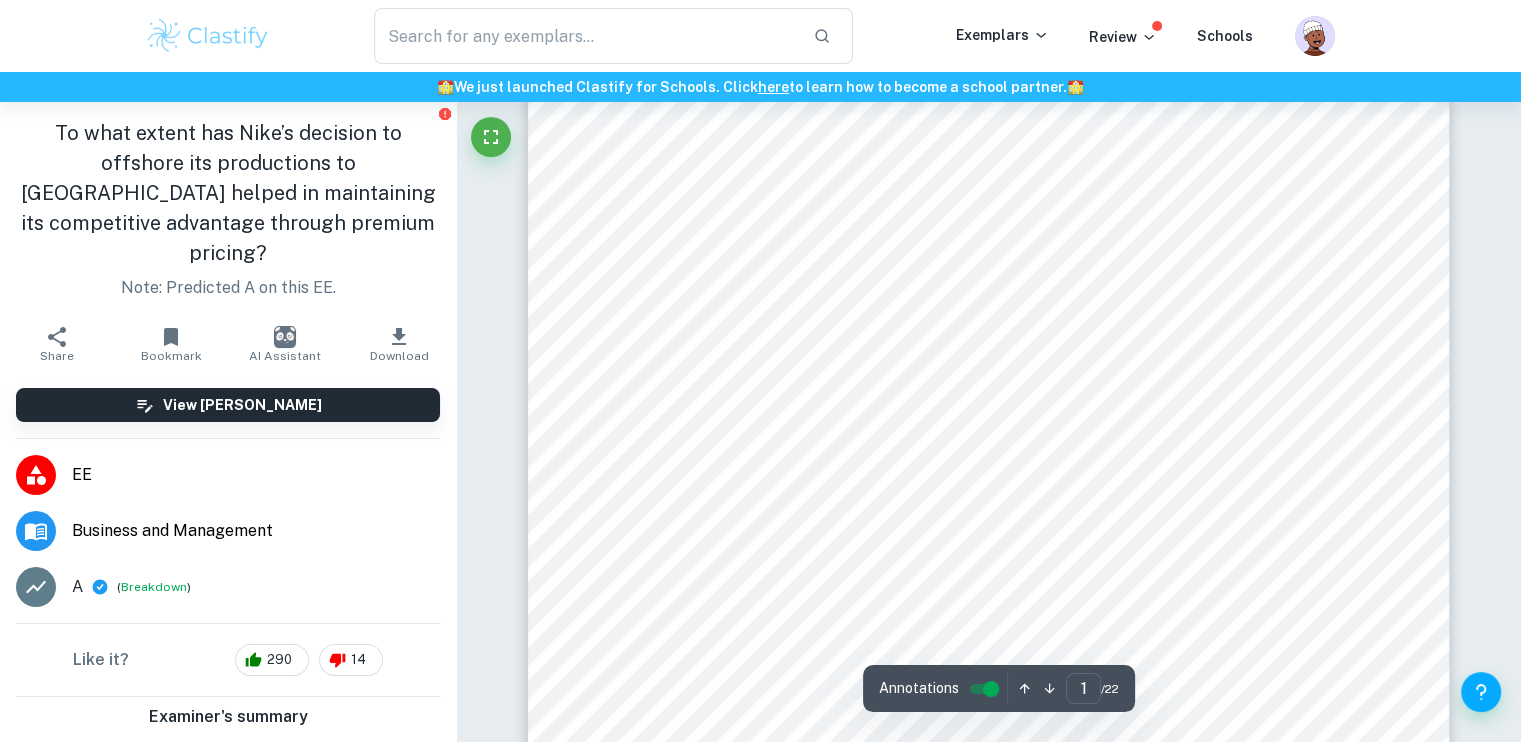 scroll, scrollTop: 100, scrollLeft: 0, axis: vertical 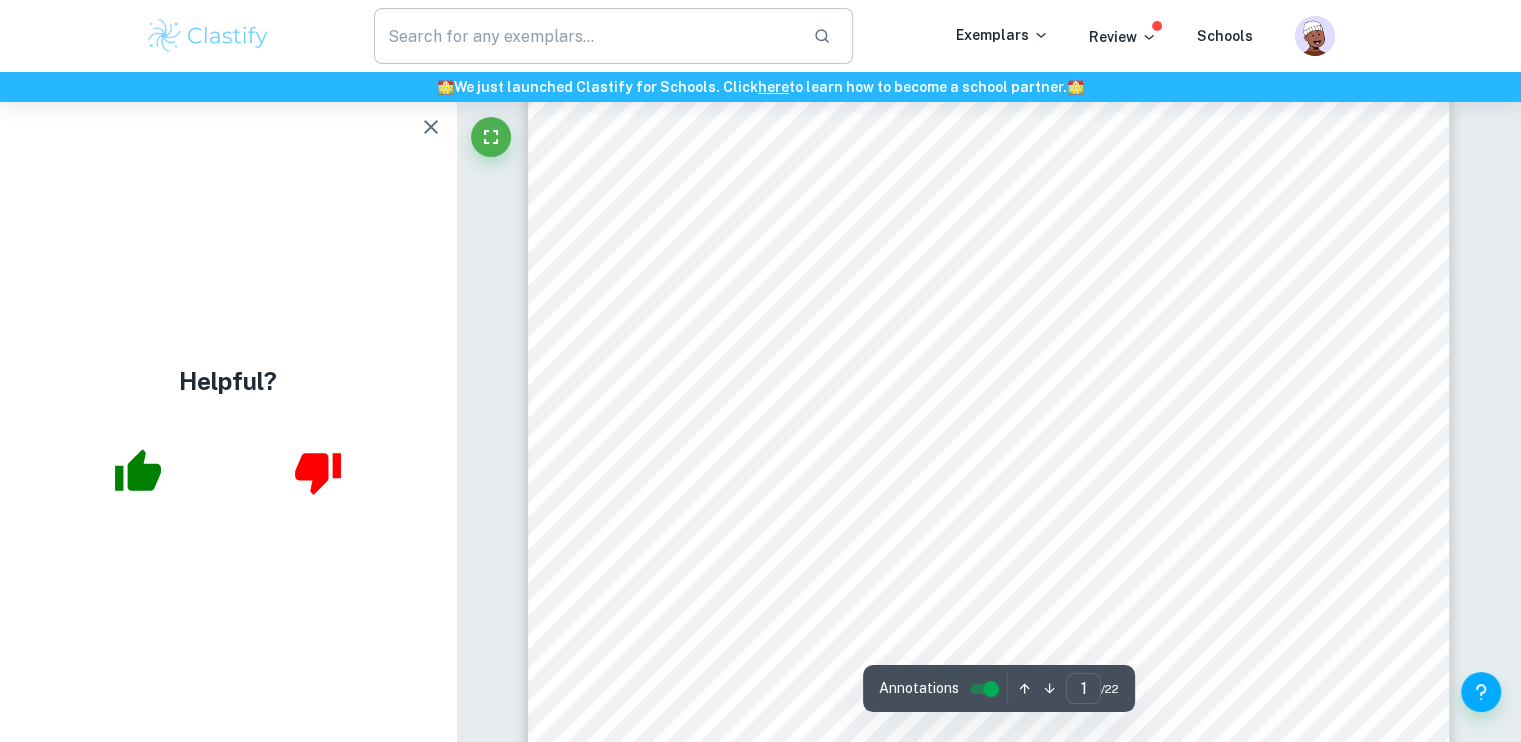 drag, startPoint x: 1014, startPoint y: 227, endPoint x: 528, endPoint y: 55, distance: 515.5386 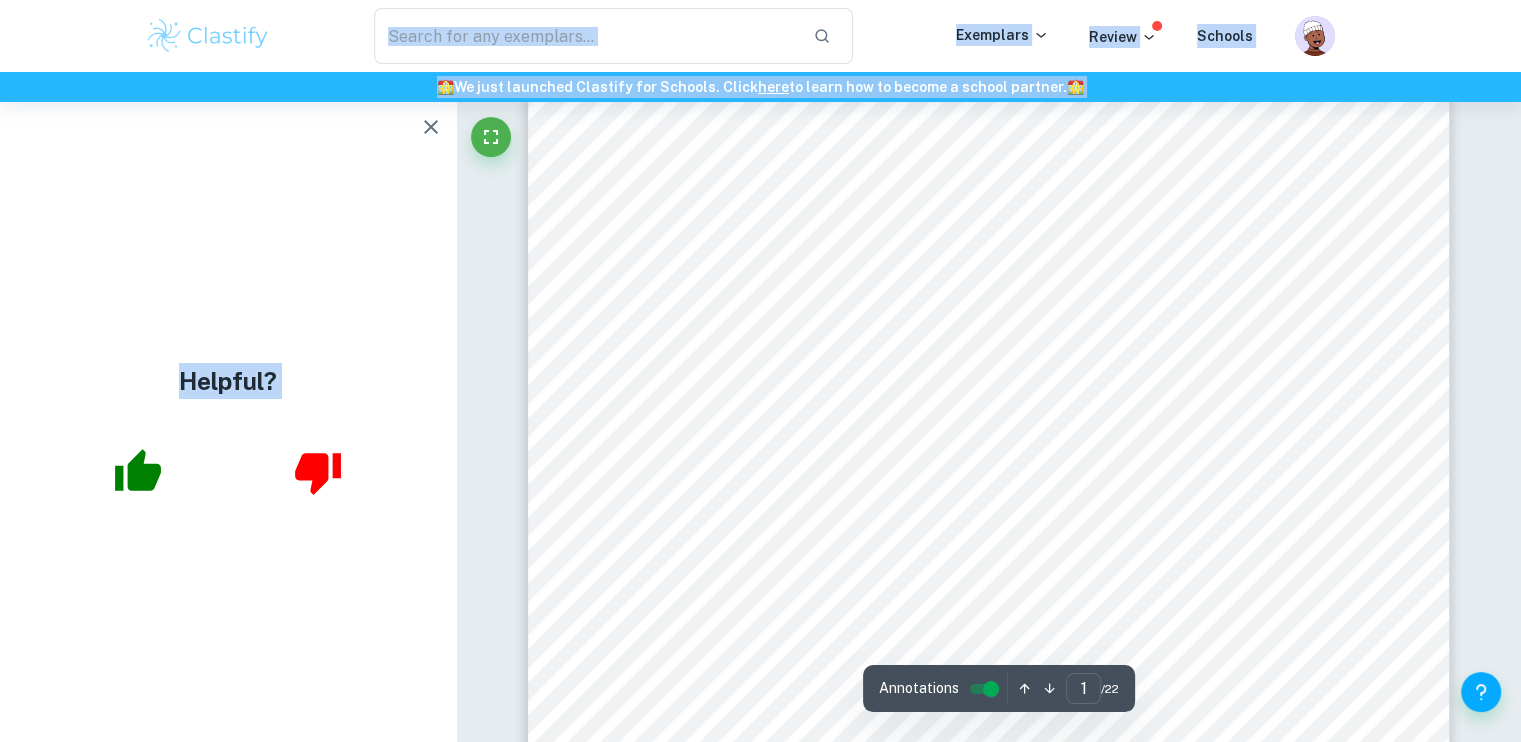 click 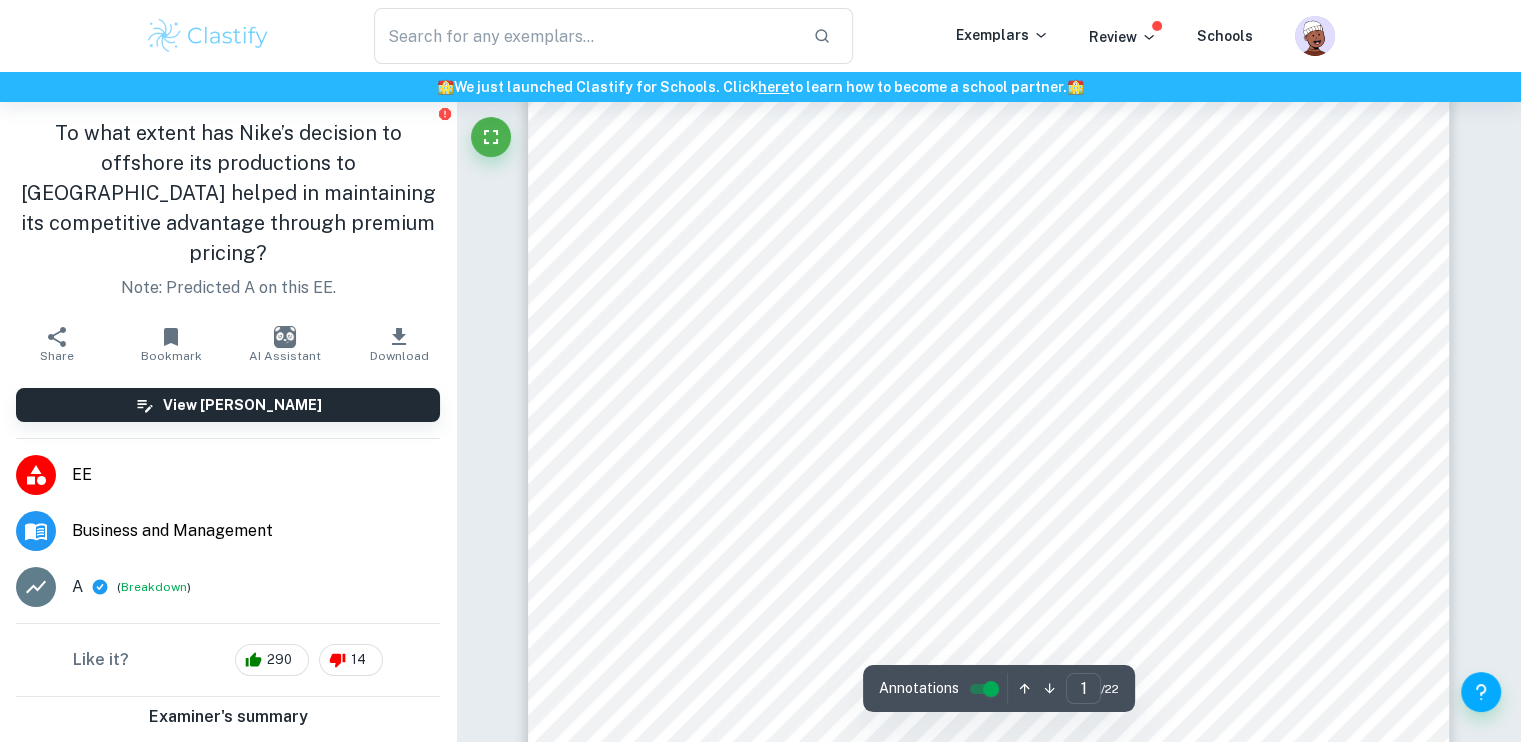 click on "Extended Essay in Business Management The effects of Nike’s offshoring of productions in maintaining its competitive advantage through premium pricing (Nike) Research Question: To what extent has Nike’s decision to offshore its productions to [GEOGRAPHIC_DATA] helped in maintaining its competitive advantage through premium pricing? Word Count: 3999 1" at bounding box center (989, 618) 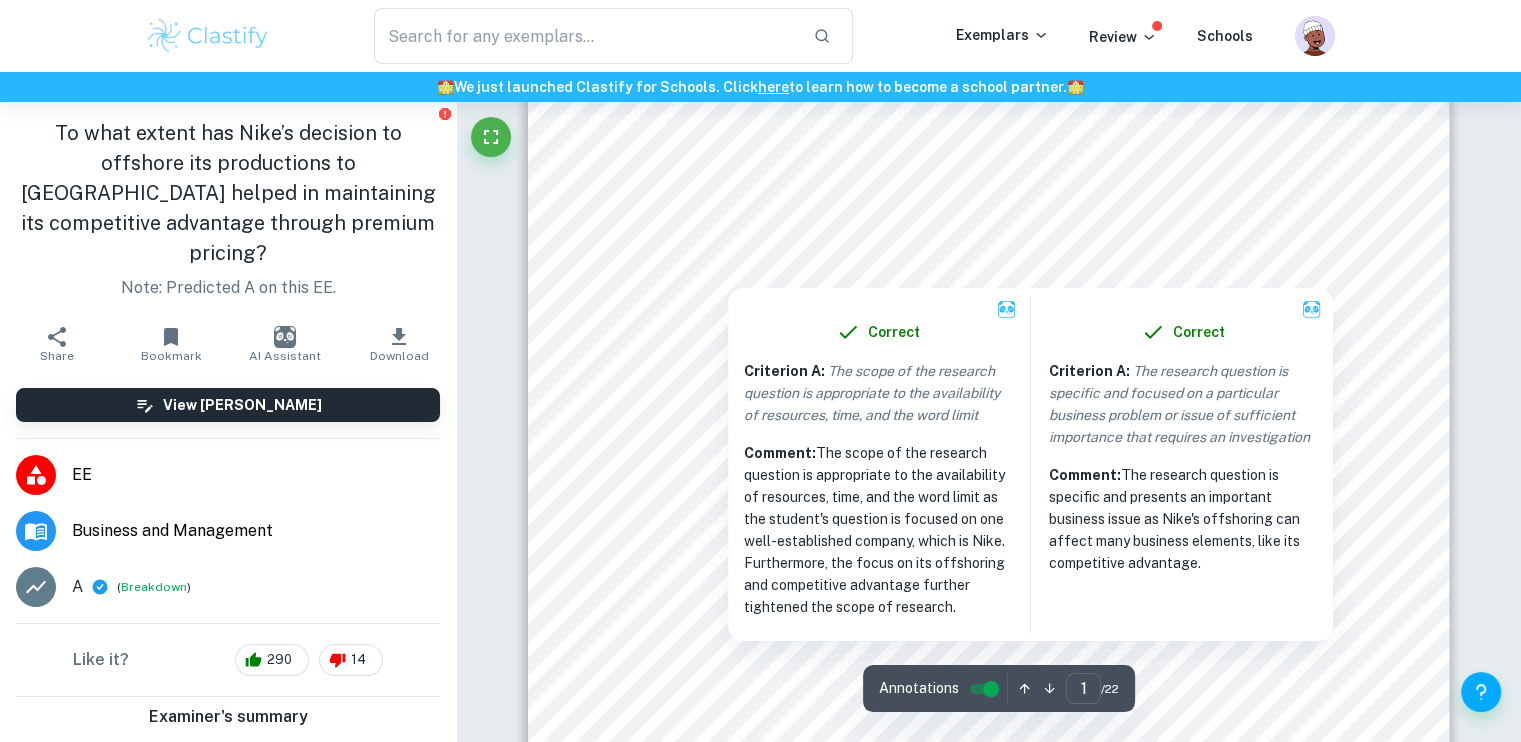 scroll, scrollTop: 491, scrollLeft: 0, axis: vertical 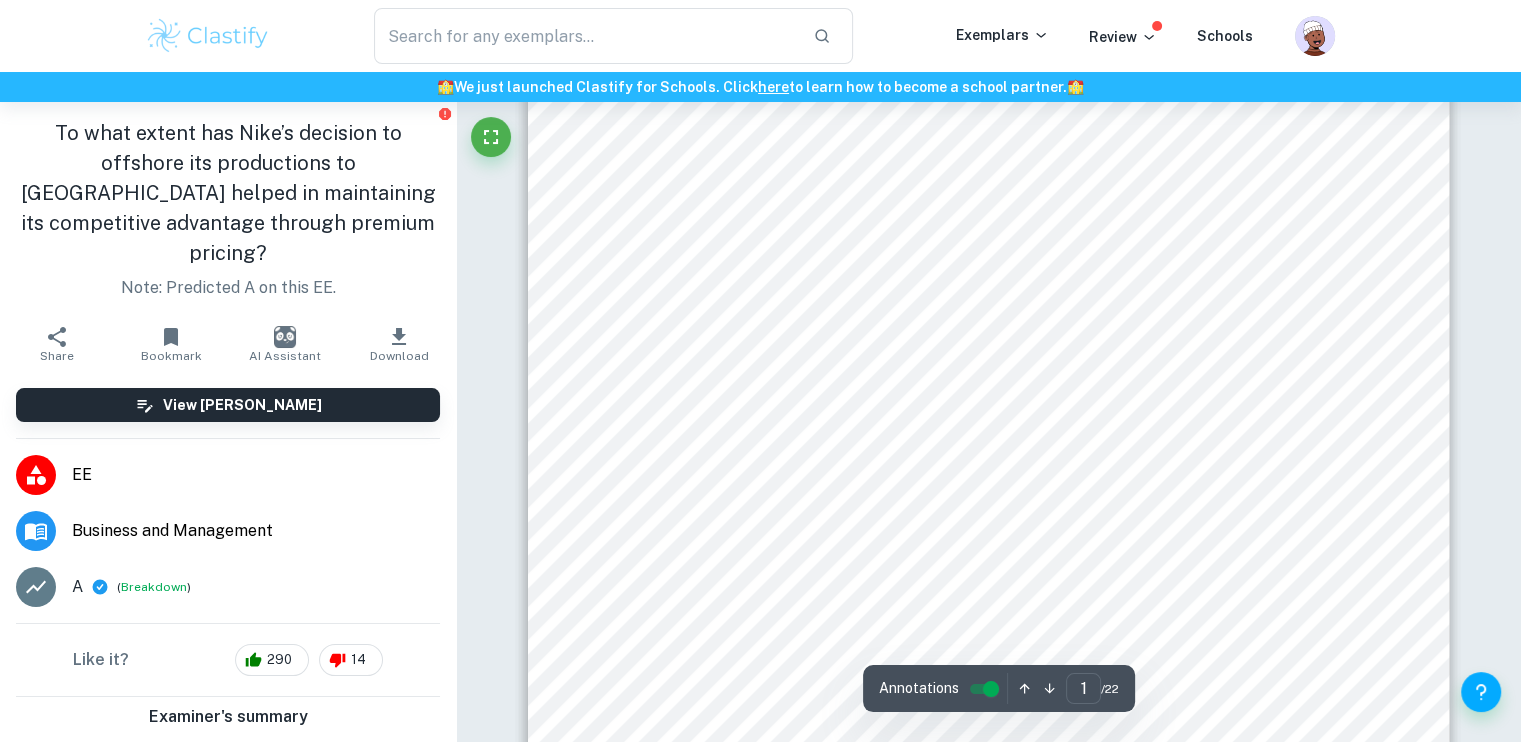 click on "Extended Essay in Business Management The effects of Nike’s offshoring of productions in maintaining its competitive advantage through premium pricing (Nike) Research Question: To what extent has Nike’s decision to offshore its productions to [GEOGRAPHIC_DATA] helped in maintaining its competitive advantage through premium pricing? Word Count: 3999 1" at bounding box center [989, 227] 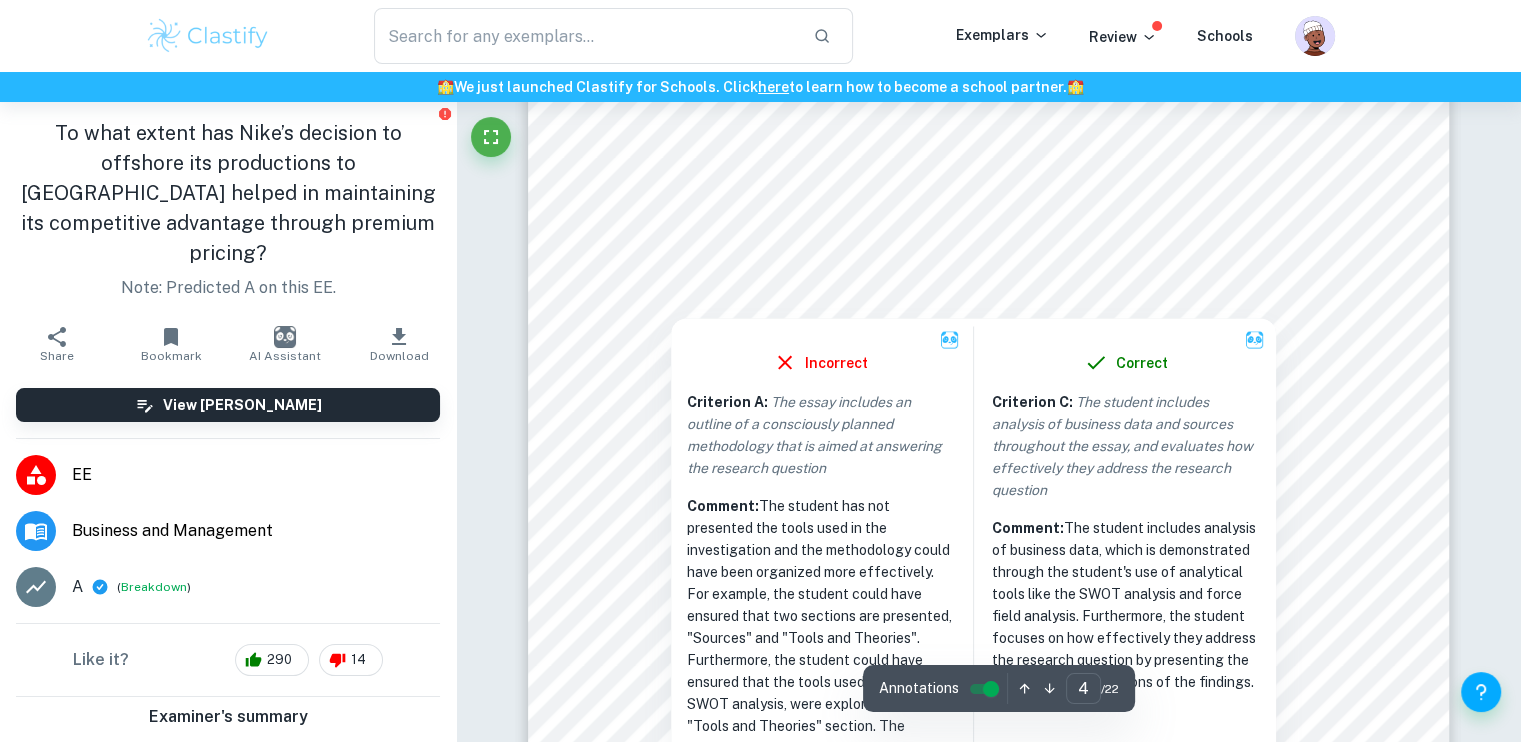scroll, scrollTop: 4200, scrollLeft: 0, axis: vertical 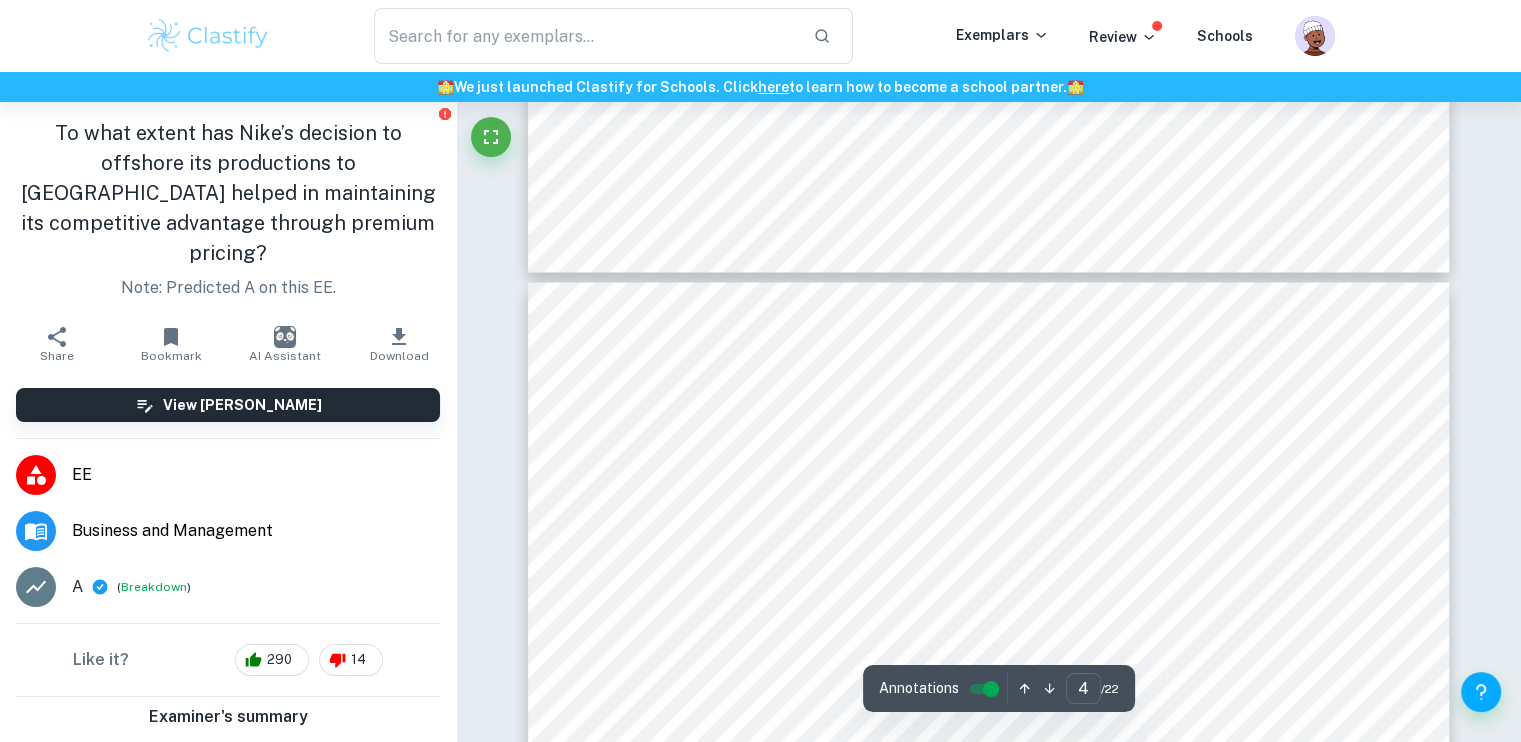 type on "3" 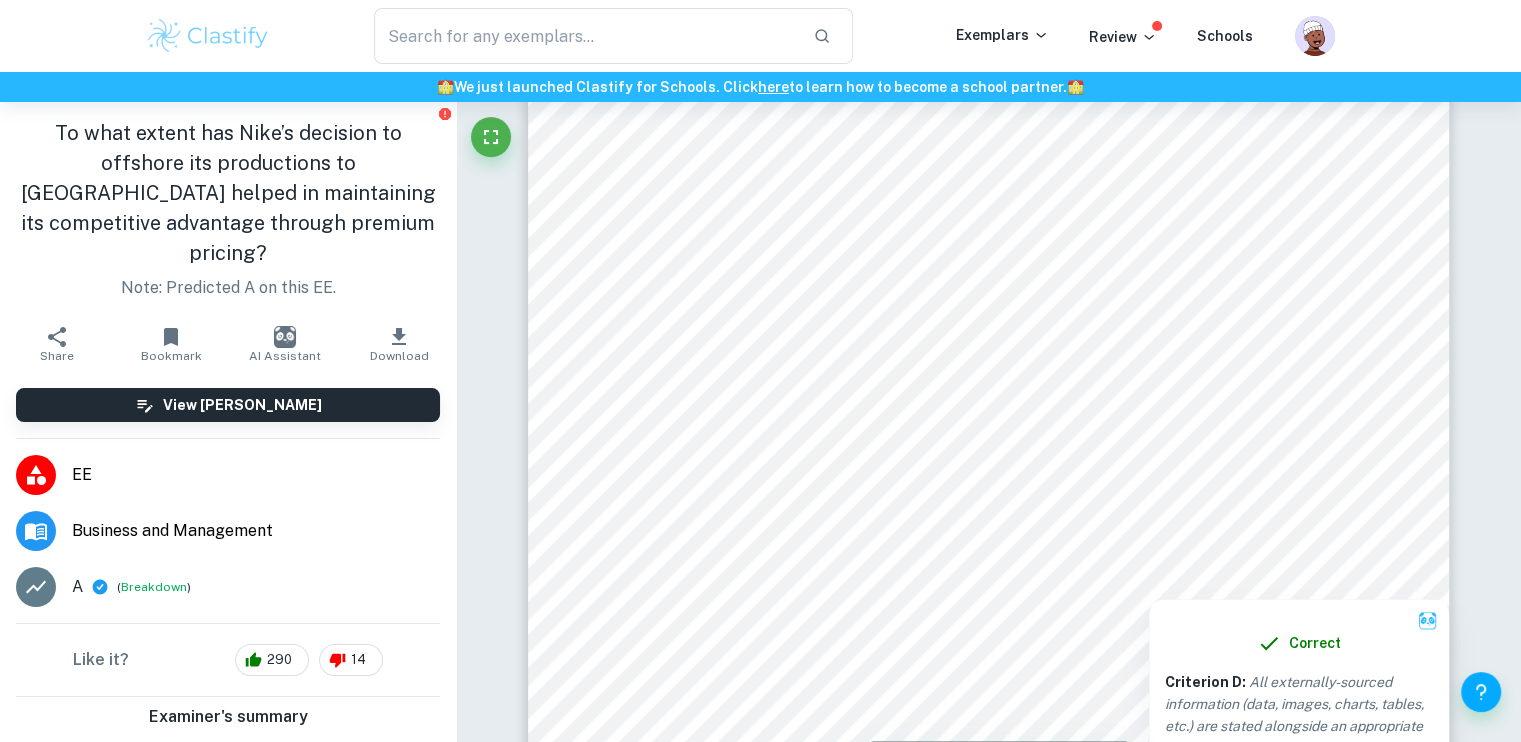 scroll, scrollTop: 2632, scrollLeft: 0, axis: vertical 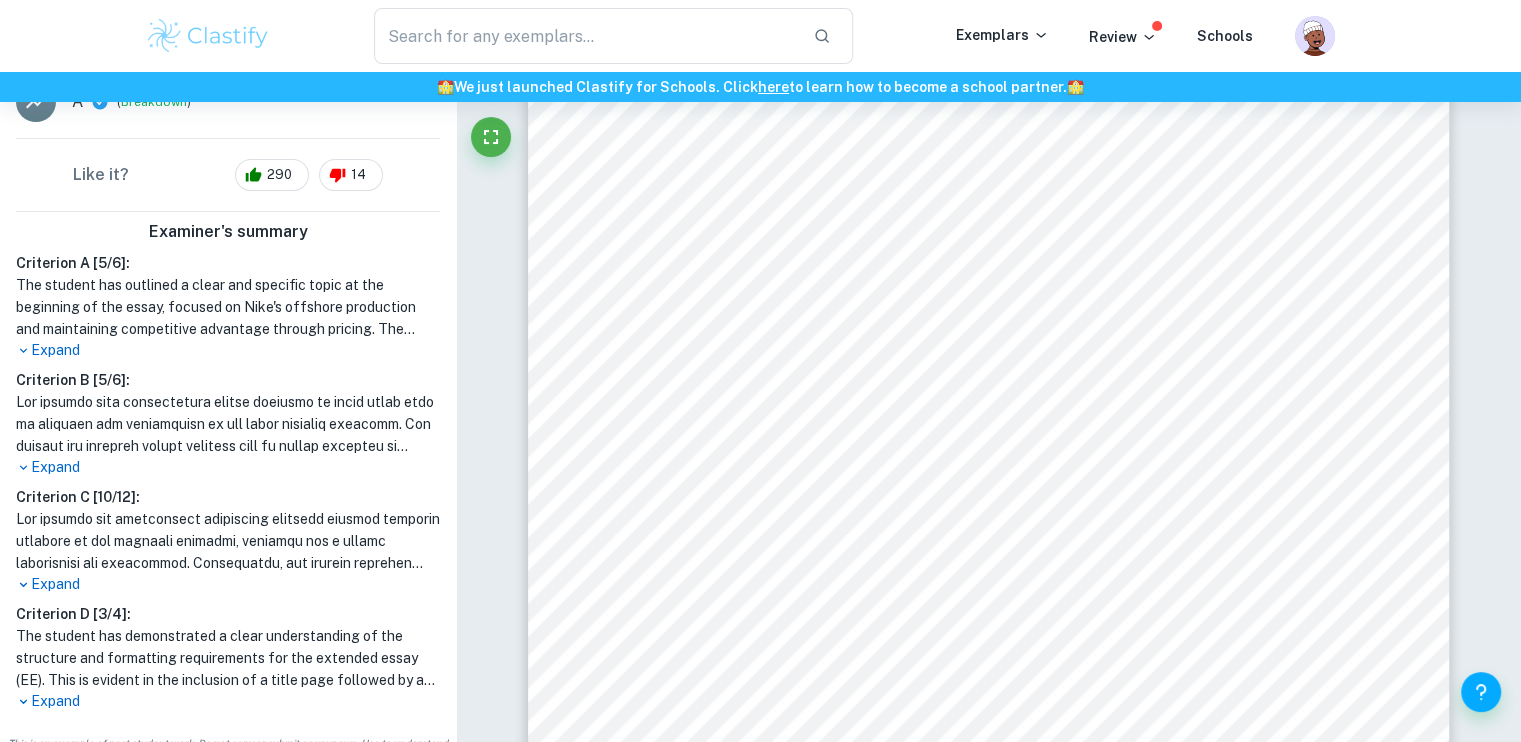 click on "Expand" at bounding box center (228, 350) 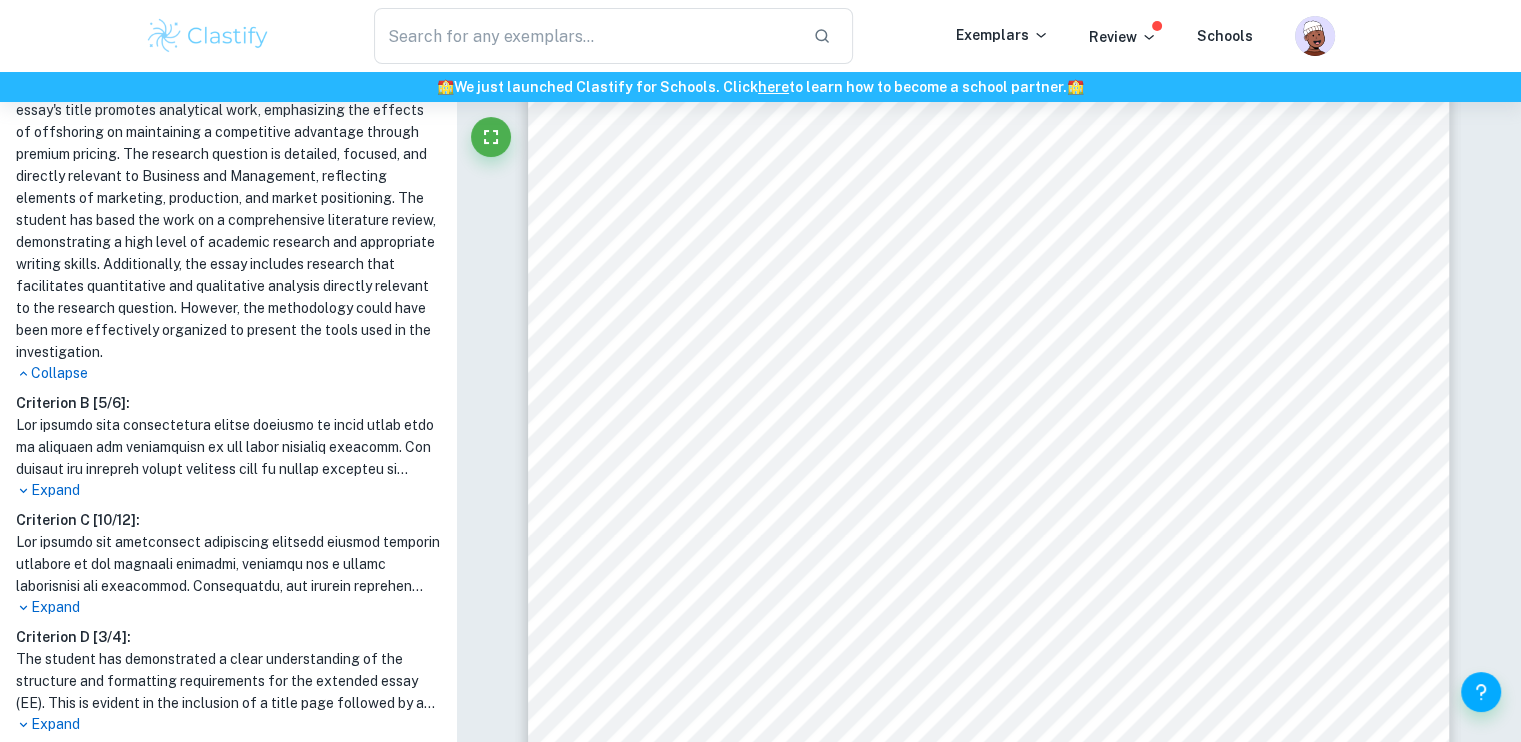 scroll, scrollTop: 749, scrollLeft: 0, axis: vertical 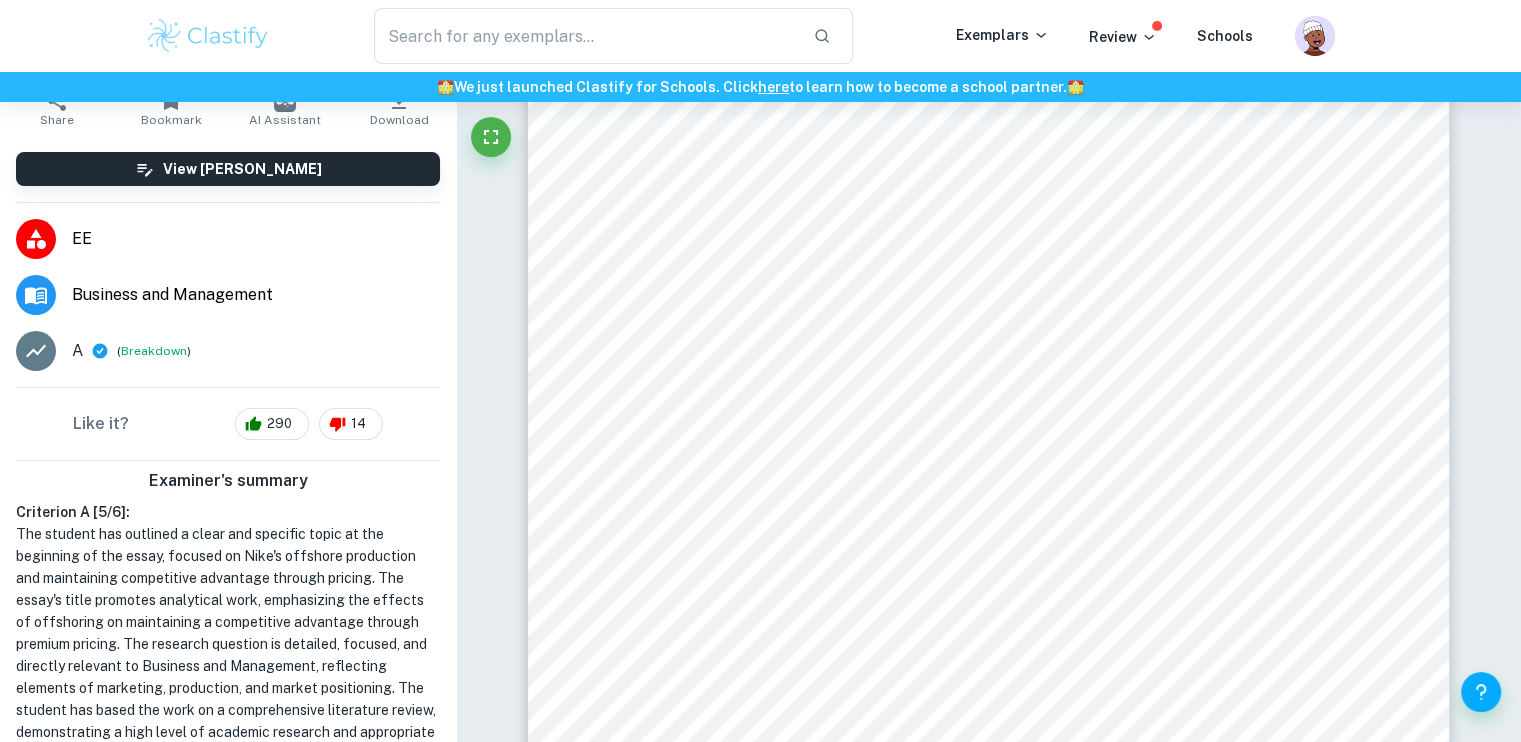 click on "Business and Management" at bounding box center (256, 295) 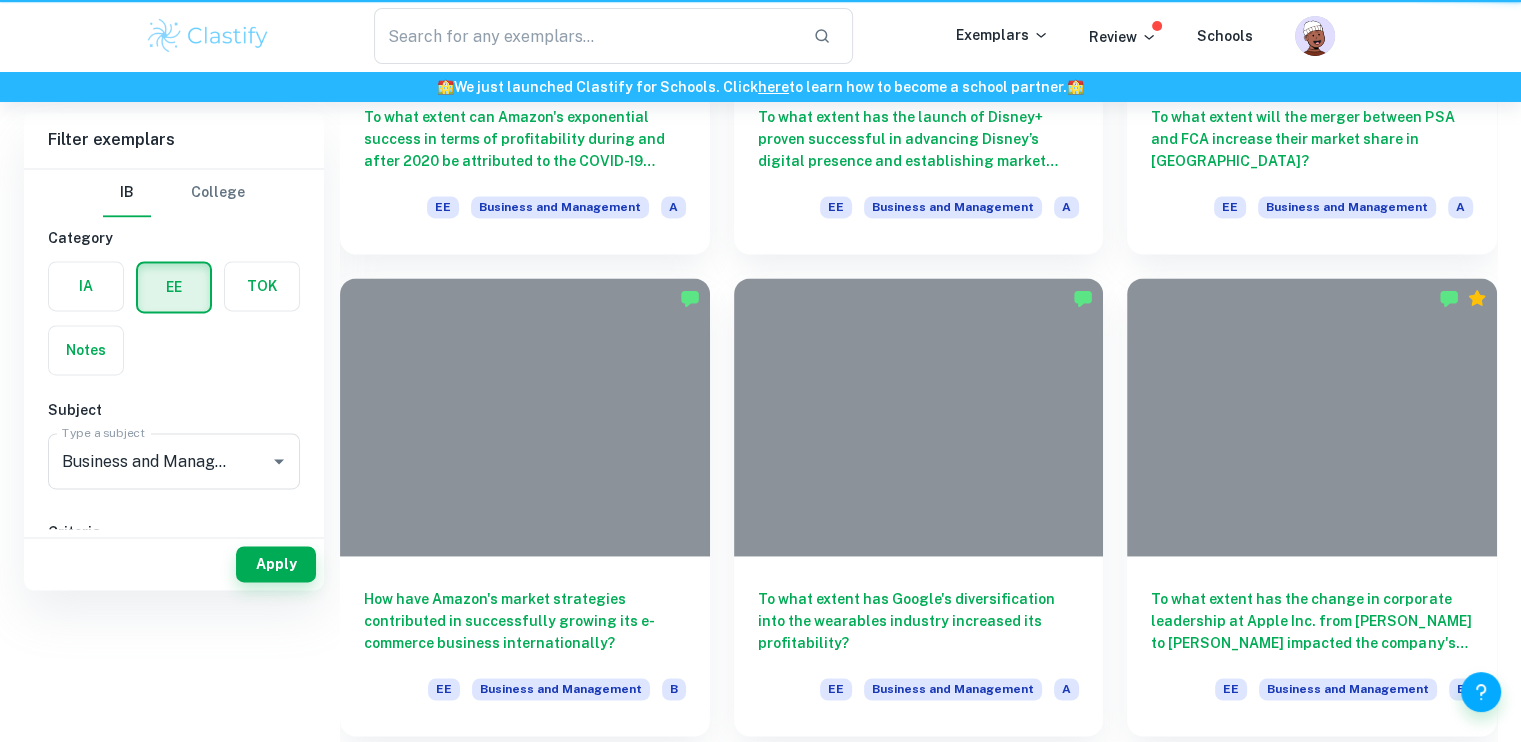 scroll, scrollTop: 0, scrollLeft: 0, axis: both 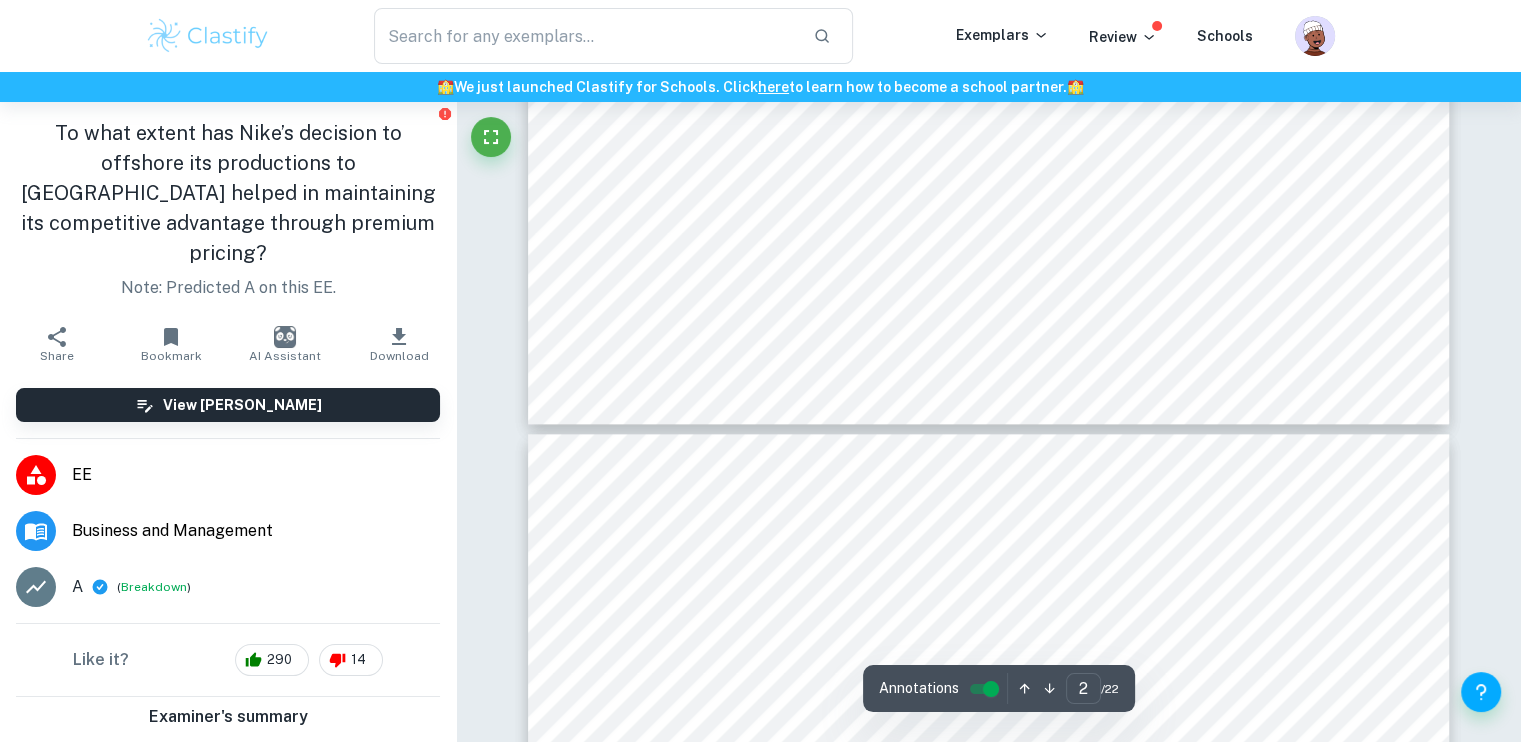 type on "3" 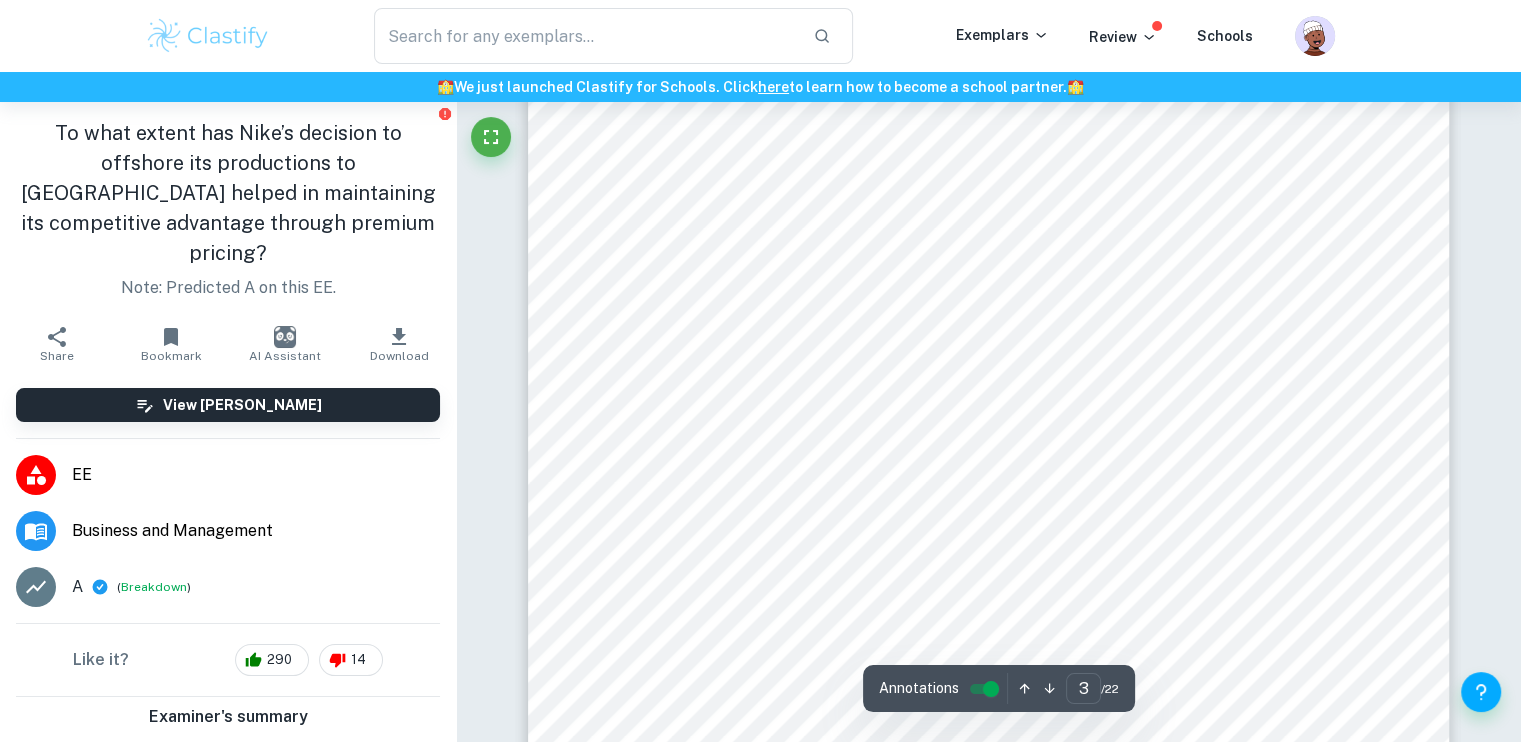 scroll, scrollTop: 2627, scrollLeft: 0, axis: vertical 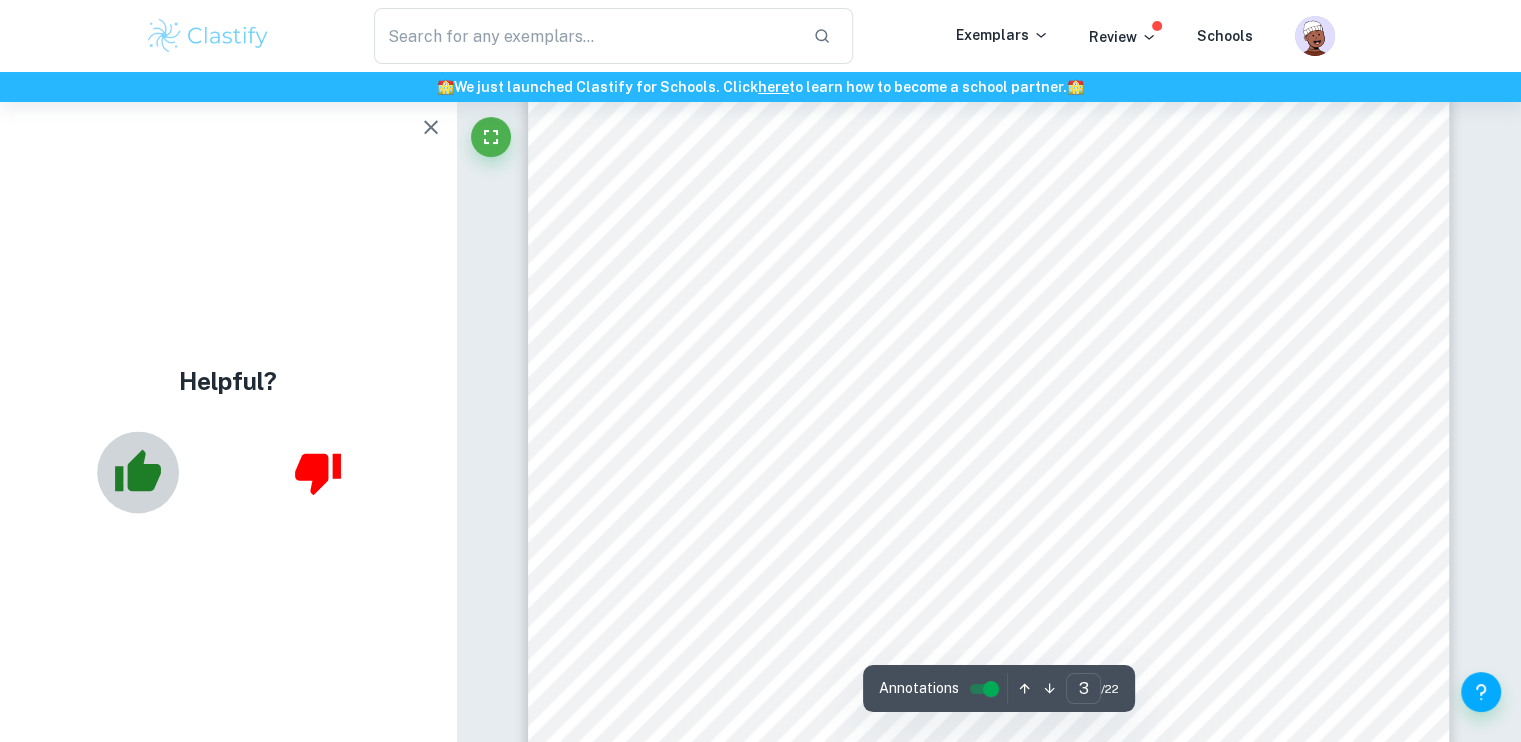 click 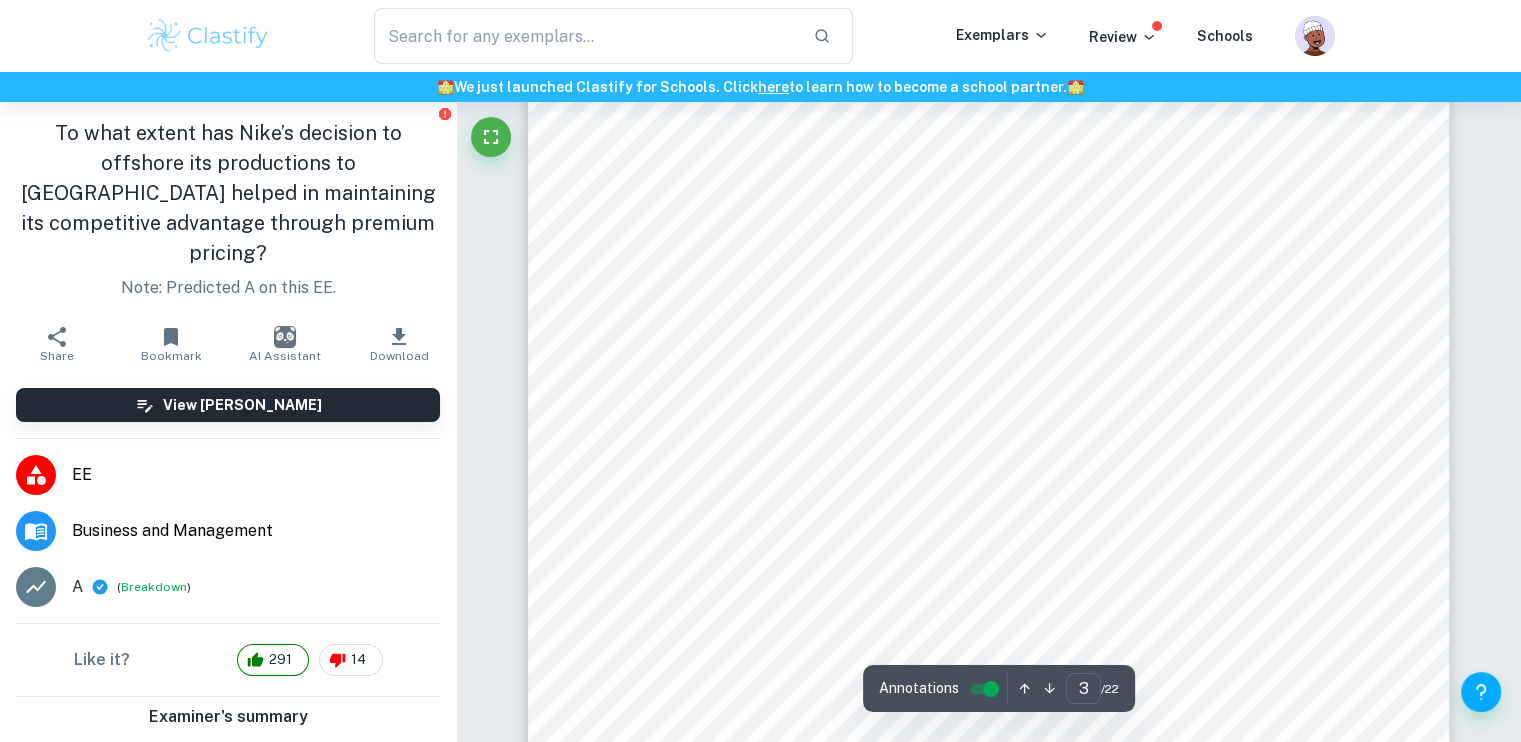 click on "Introduction Nike, Inc. is arguably one of the world’s largest sports apparel brands known mainly for its iconic and durable footwear. It was originally founded as “Blue ribbon Sports'' in [DATE] by co-founders [PERSON_NAME] and [PERSON_NAME] who later adopted the iconic name of “Nike'' and its curved checkmark logo called the “Nike Swoosh''. Headquartered in [US_STATE], [GEOGRAPHIC_DATA], the American multinational corporation has operations in over 170 countries. (“Nike Inc'') The goal of this essay is to answer the question,   “To what extent has Nike’s decision to offshore its productions to [GEOGRAPHIC_DATA] helped in maintaining its competitive advantage through premium pricing?”   To answer this question, the essay will focus heavily on the finance and accounting, marketing, and operations units of the syllabus. While researching Nike’s operational strategies, it was very apparent that its manufacturing strategies were the keys to its global success. In recent years, Nike has offshored consumers. 3" at bounding box center [989, 643] 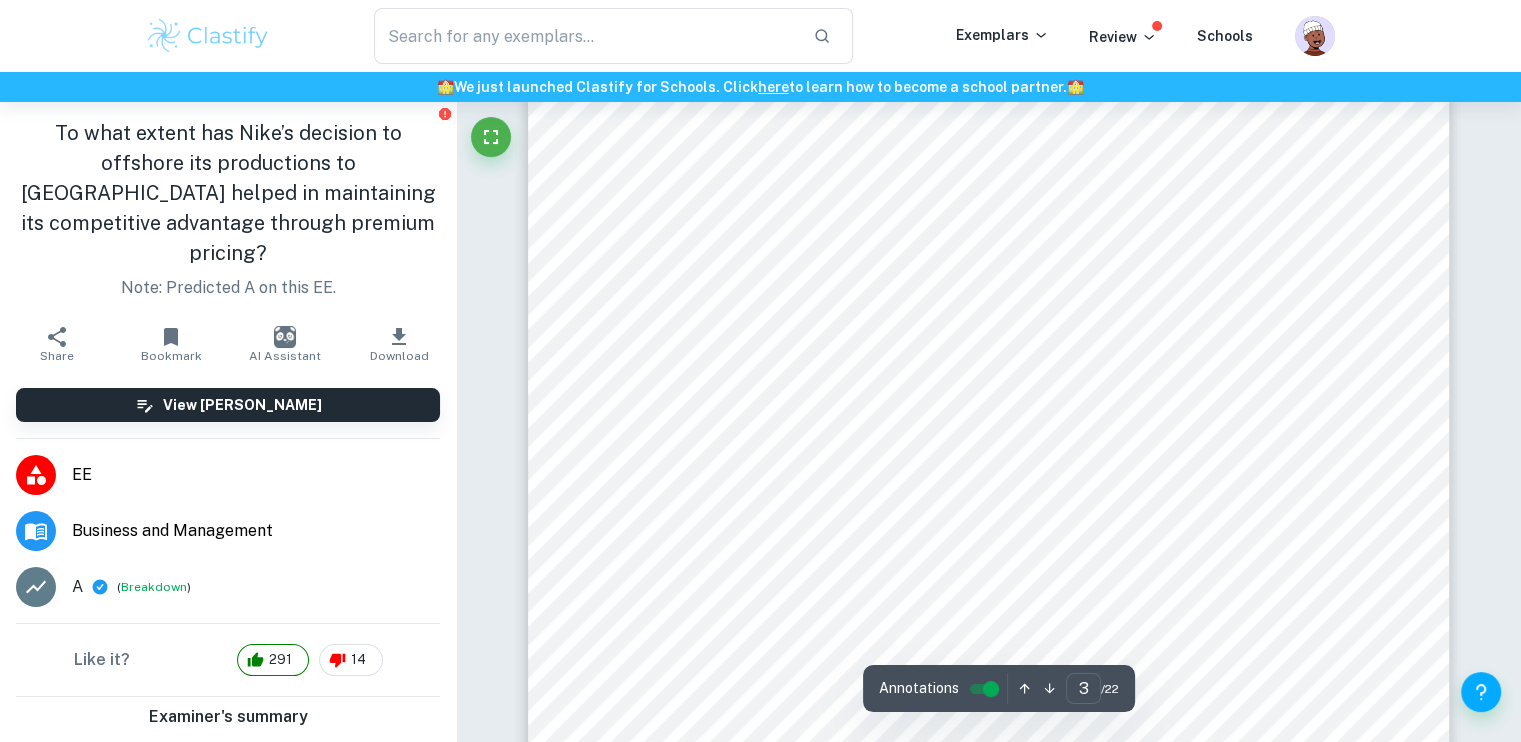 scroll, scrollTop: 2669, scrollLeft: 0, axis: vertical 